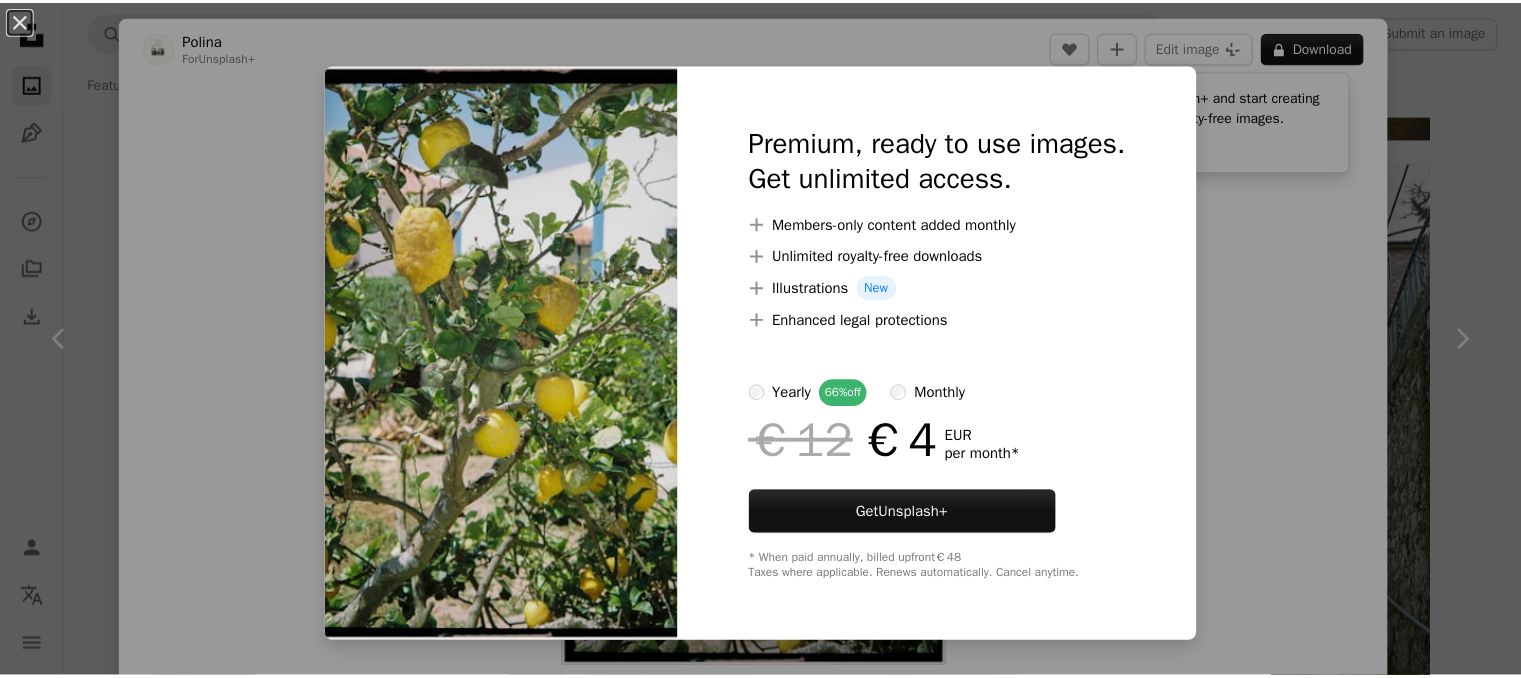 scroll, scrollTop: 7400, scrollLeft: 0, axis: vertical 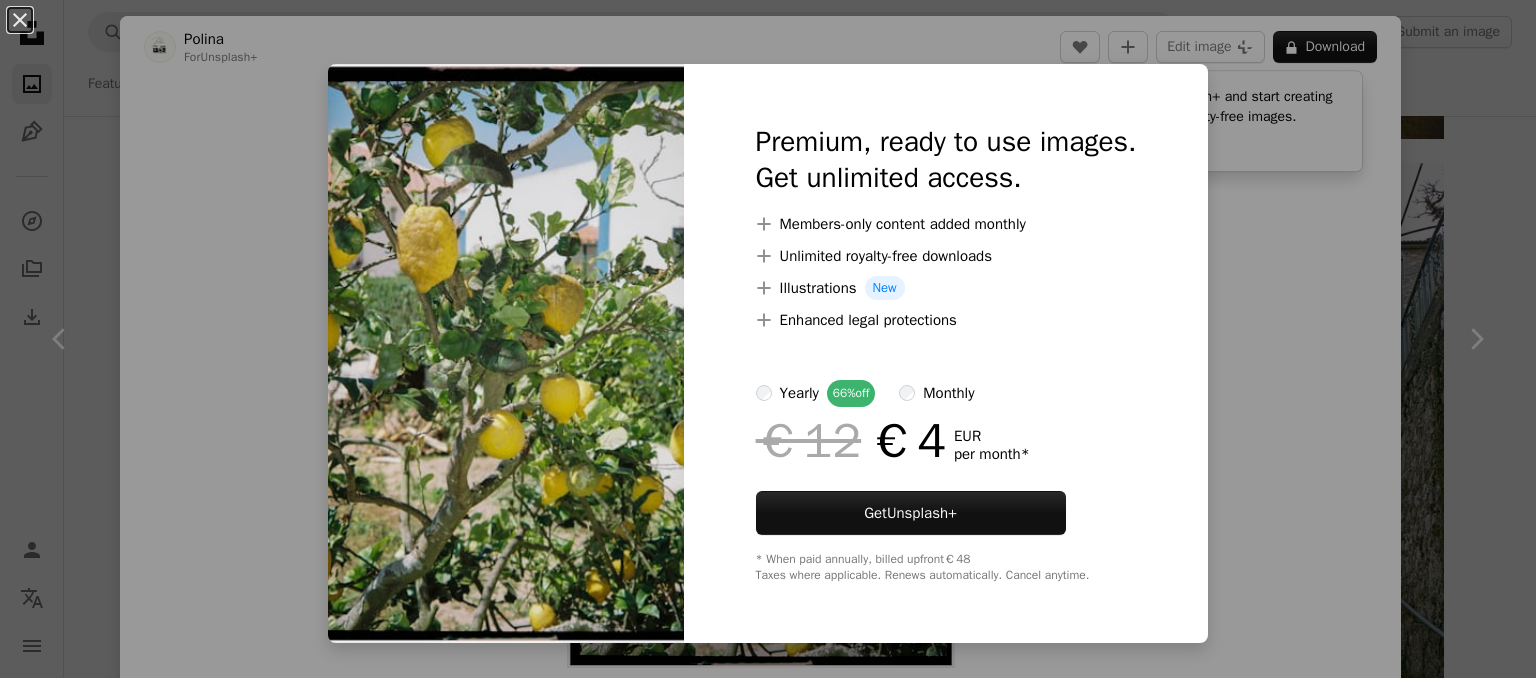 drag, startPoint x: 1248, startPoint y: 195, endPoint x: 1243, endPoint y: 177, distance: 18.681541 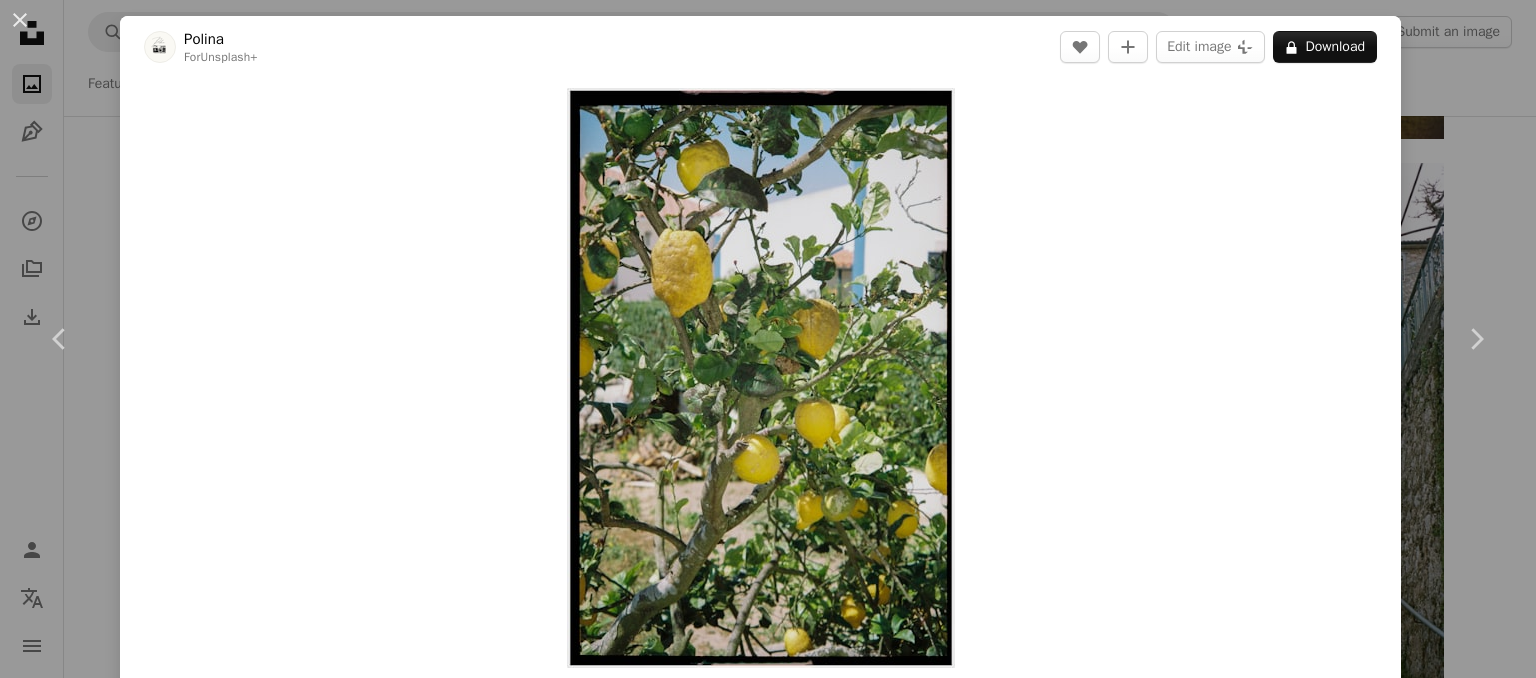 click on "An X shape Chevron left Chevron right [FIRST] [LAST]  Unsplash+ A heart A plus sign Edit image   Plus sign for Unsplash+ A lock   Download Zoom in Featured in Film A forward-right arrow Share More Actions Nature › Tree Calendar outlined Published on  [DATE] Safety Licensed under the  Unsplash+ License photography film film photography nostalgia lemons analog film photo analogue photography nostalgic analog photography kodak shot on film analogue photo analog photo analogue film photos analog film shot portra 400 kodak gold Public domain images From this series Chevron right Plus sign for Unsplash+ Plus sign for Unsplash+ Plus sign for Unsplash+ Plus sign for Unsplash+ Plus sign for Unsplash+ Plus sign for Unsplash+ Related images Plus sign for Unsplash+ A heart A plus sign [FIRST] [LAST]  Unsplash+ A lock   Download Plus sign for Unsplash+ A heart A plus sign [FIRST] [LAST]  Unsplash+ A lock   Download Plus sign for Unsplash+ A heart A plus sign Curated Lifestyle  Unsplash+ A lock" at bounding box center (768, 339) 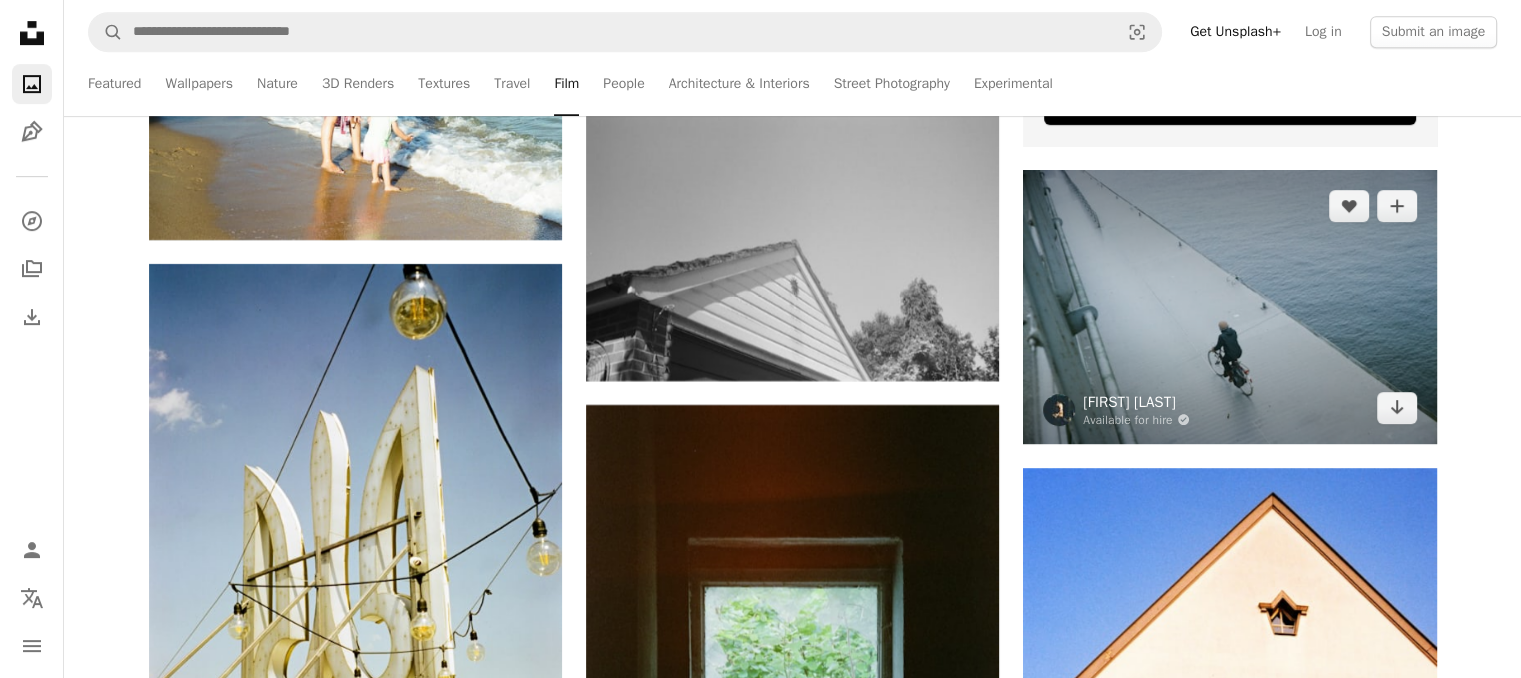 scroll, scrollTop: 8900, scrollLeft: 0, axis: vertical 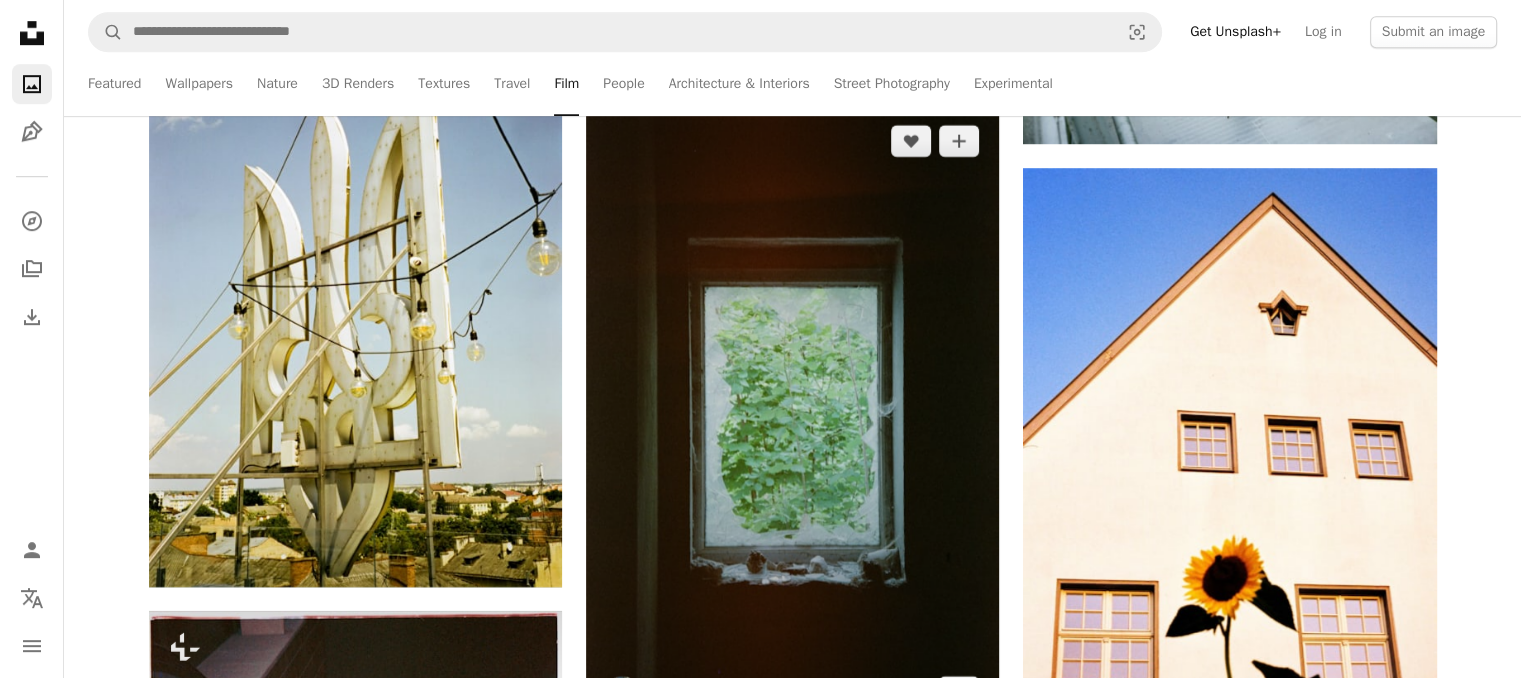 click at bounding box center (792, 416) 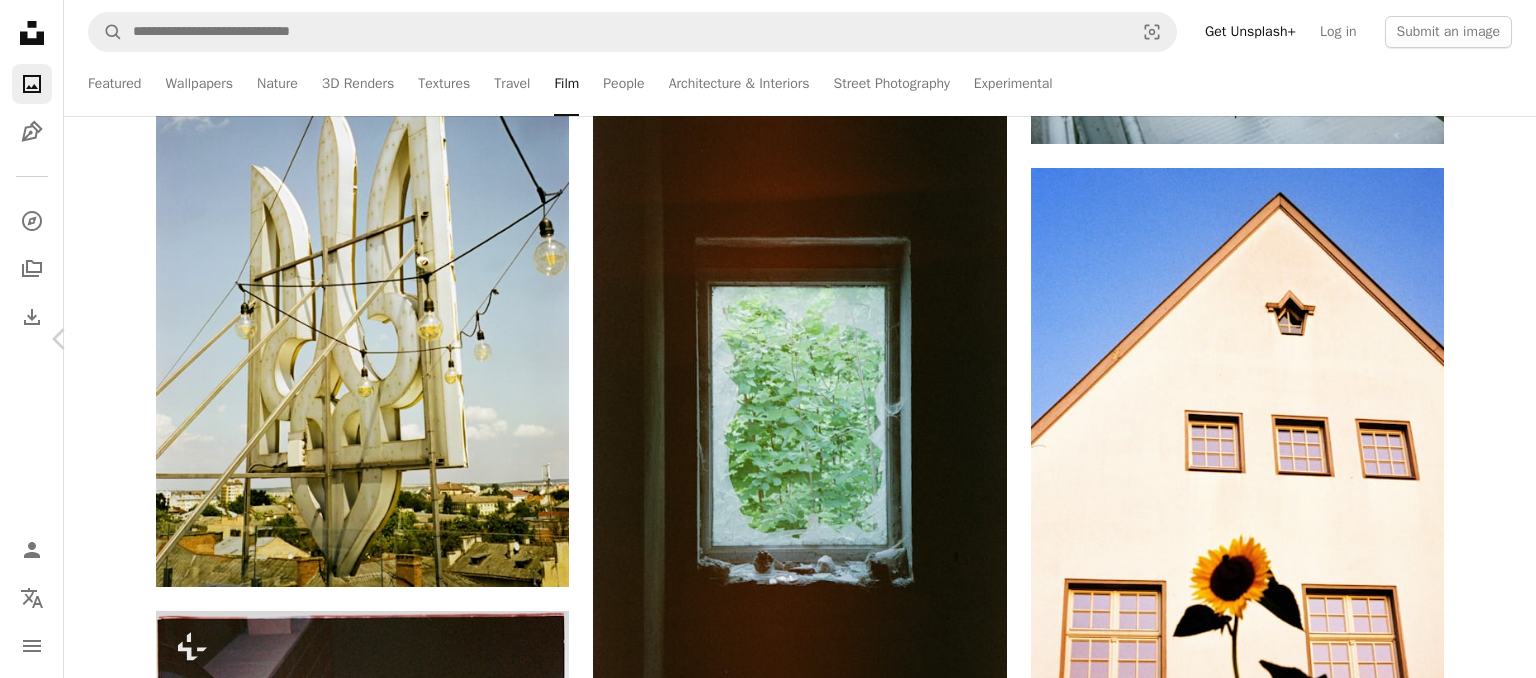 click on "Chevron right" at bounding box center [1476, 339] 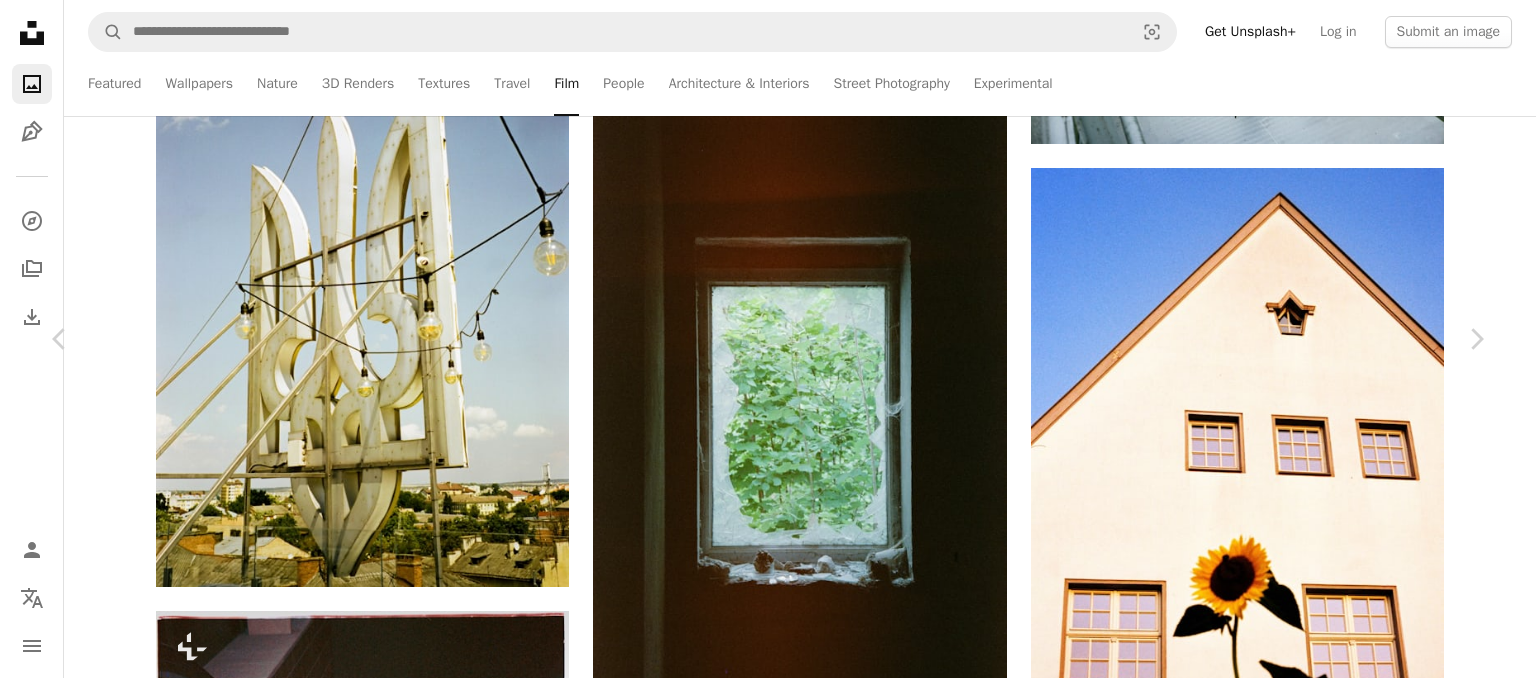 click on "An X shape Chevron left Chevron right [FIRST] [LAST] Available for hire A checkmark inside of a circle A heart A plus sign Edit image   Plus sign for Unsplash+ Download free Chevron down Zoom in Views 143,289 Downloads 761 Featured in Photos ,  Film A forward-right arrow Share Info icon Info More Actions Calendar outlined Published  2 weeks ago Camera SONY, ILCE-1 Safety Free to use under the  Unsplash License film photography film photo analogue photography analog photography shot on film analogue photo analog photo car construction airplane vehicle automobile aircraft electrical device Backgrounds Browse premium related images on iStock  |  Save 20% with code UNSPLASH20 Related images A heart A plus sign [FIRST] [LAST] Available for hire A checkmark inside of a circle Arrow pointing down A heart A plus sign [FIRST] [LAST] Available for hire A checkmark inside of a circle Arrow pointing down A heart A plus sign [FIRST] [LAST] Available for hire A checkmark inside of a circle Arrow pointing down A heart" at bounding box center (768, 3121) 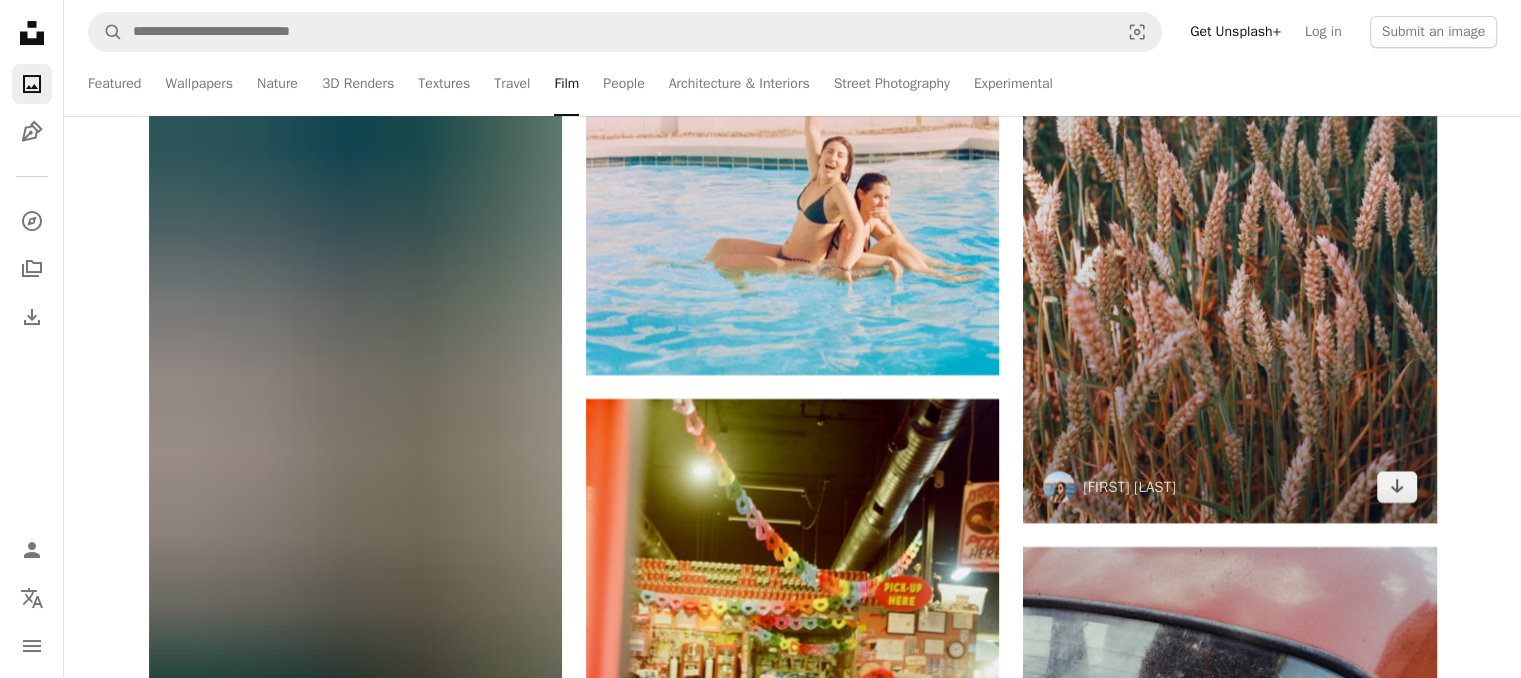 scroll, scrollTop: 16000, scrollLeft: 0, axis: vertical 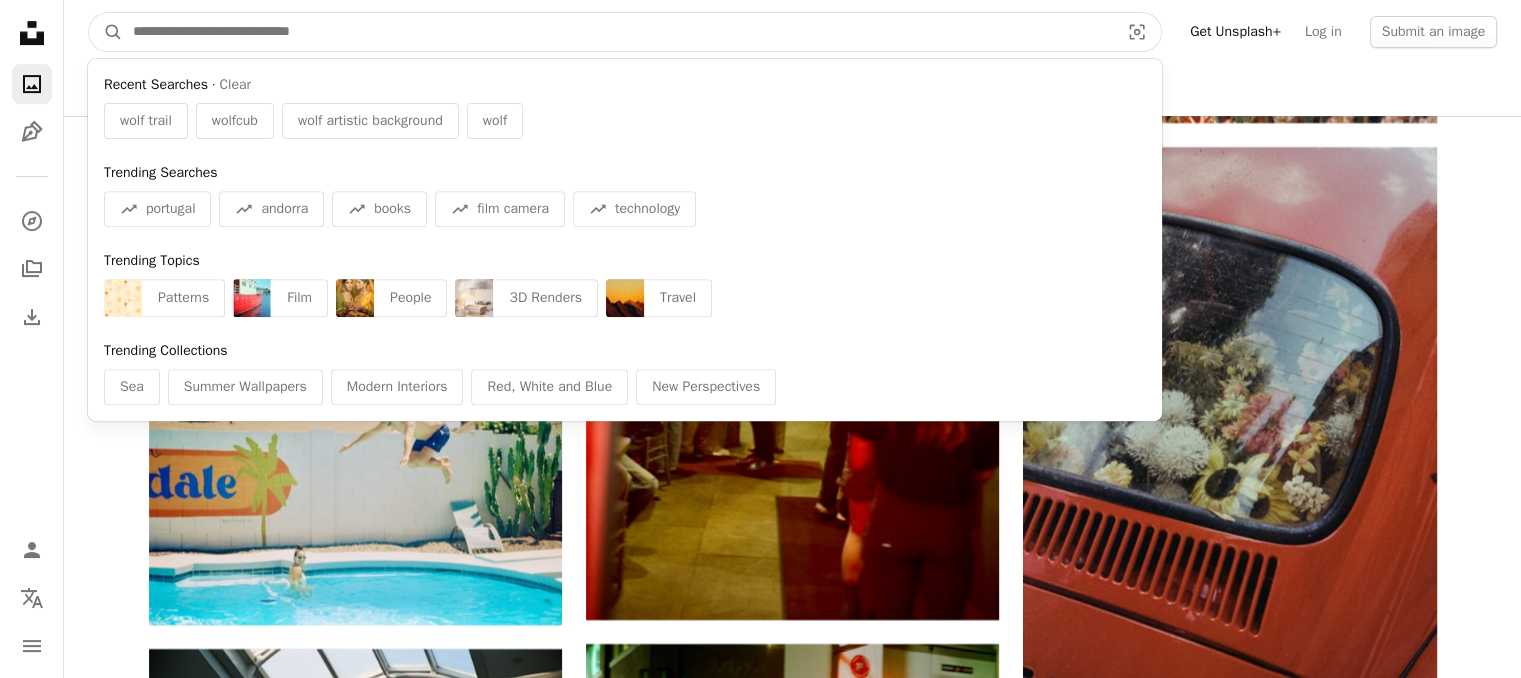 click at bounding box center [618, 32] 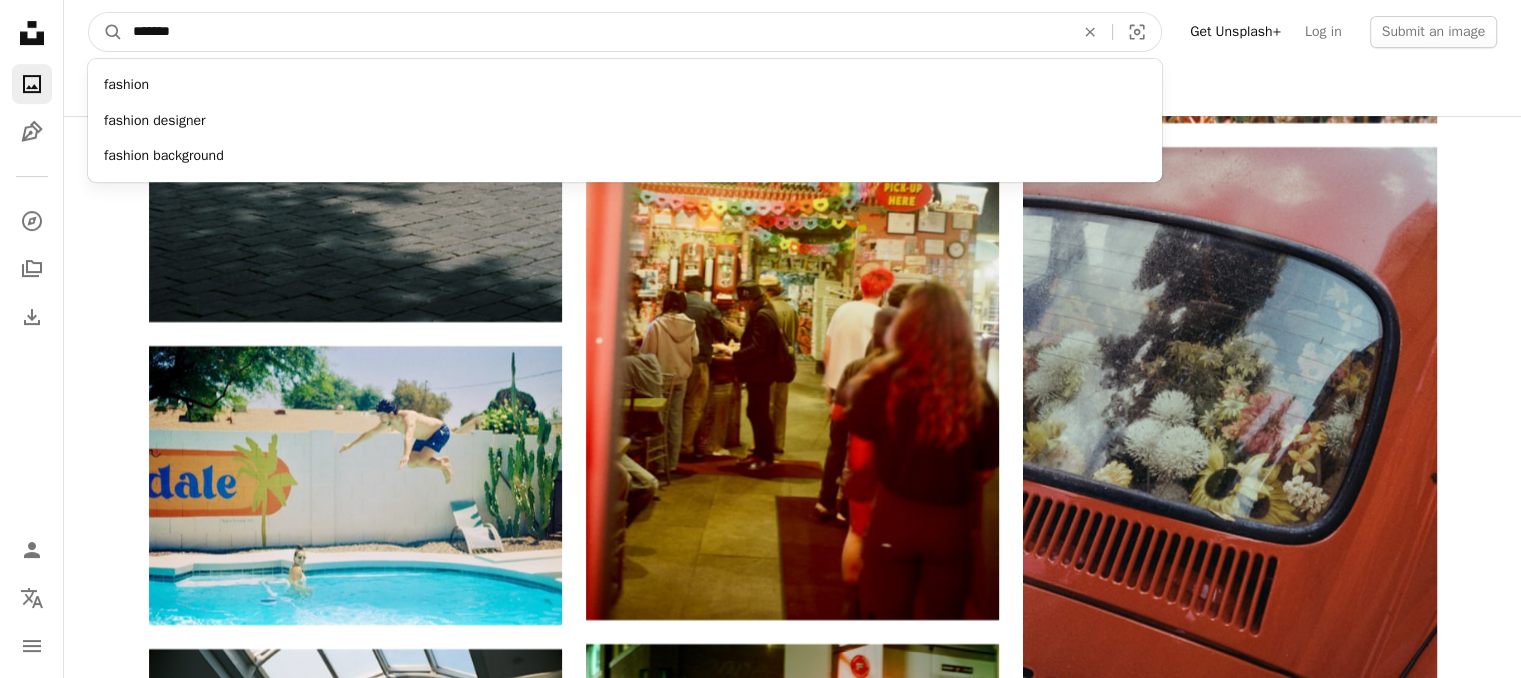 type on "*******" 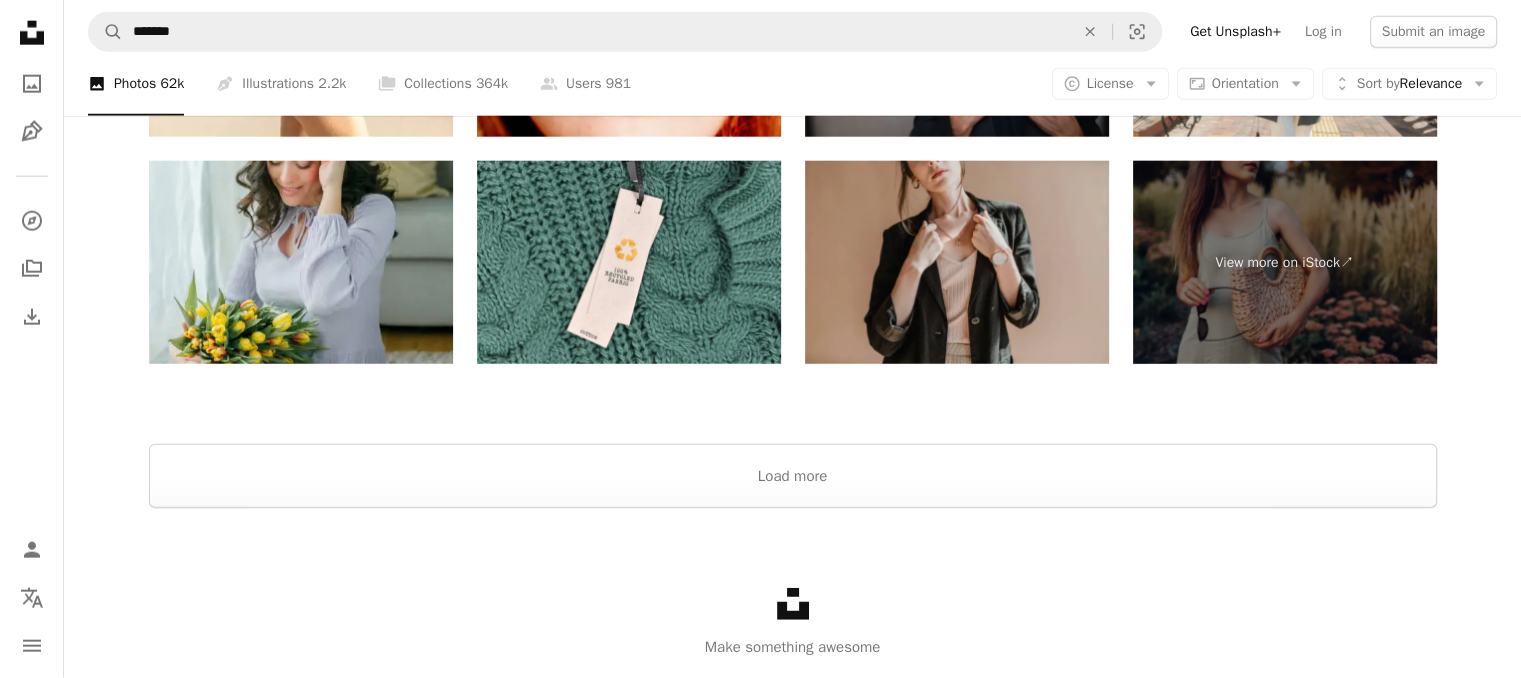 scroll, scrollTop: 5160, scrollLeft: 0, axis: vertical 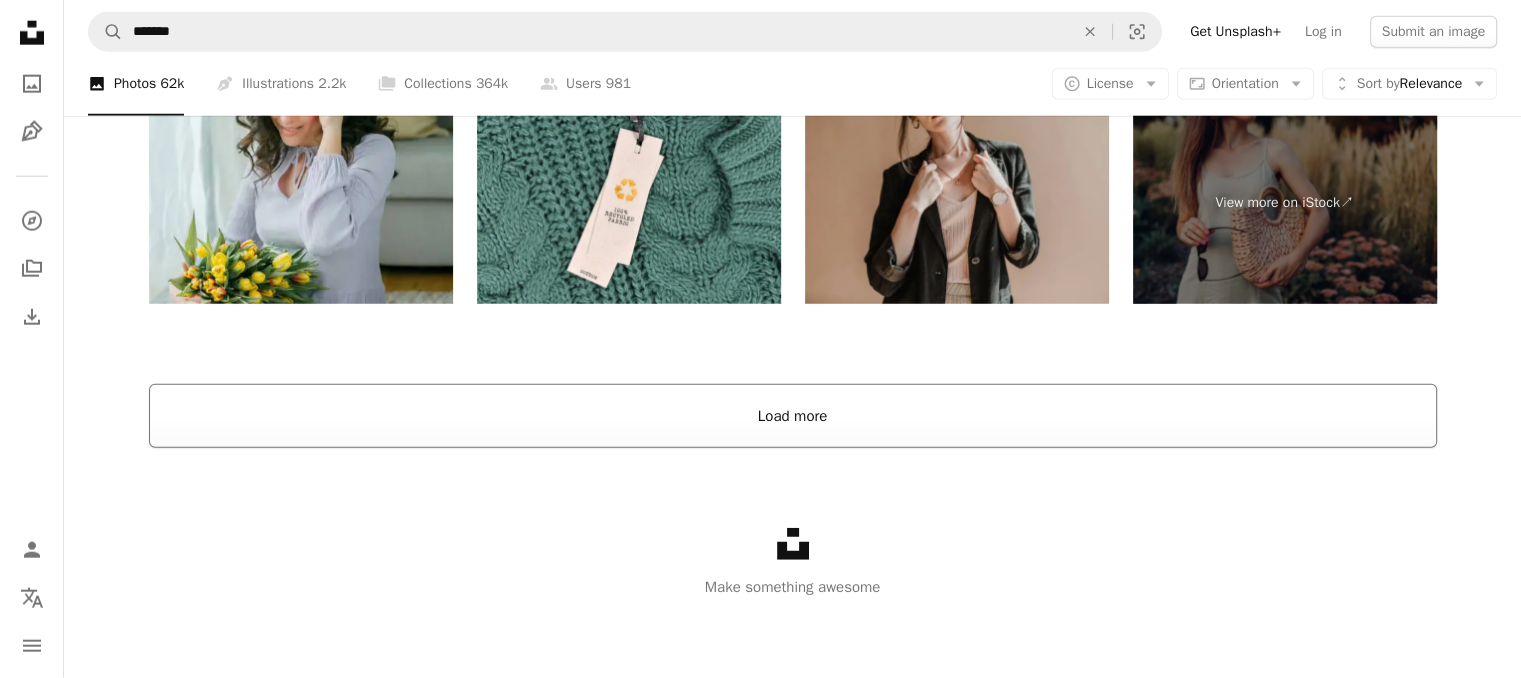 click on "Load more" at bounding box center (793, 416) 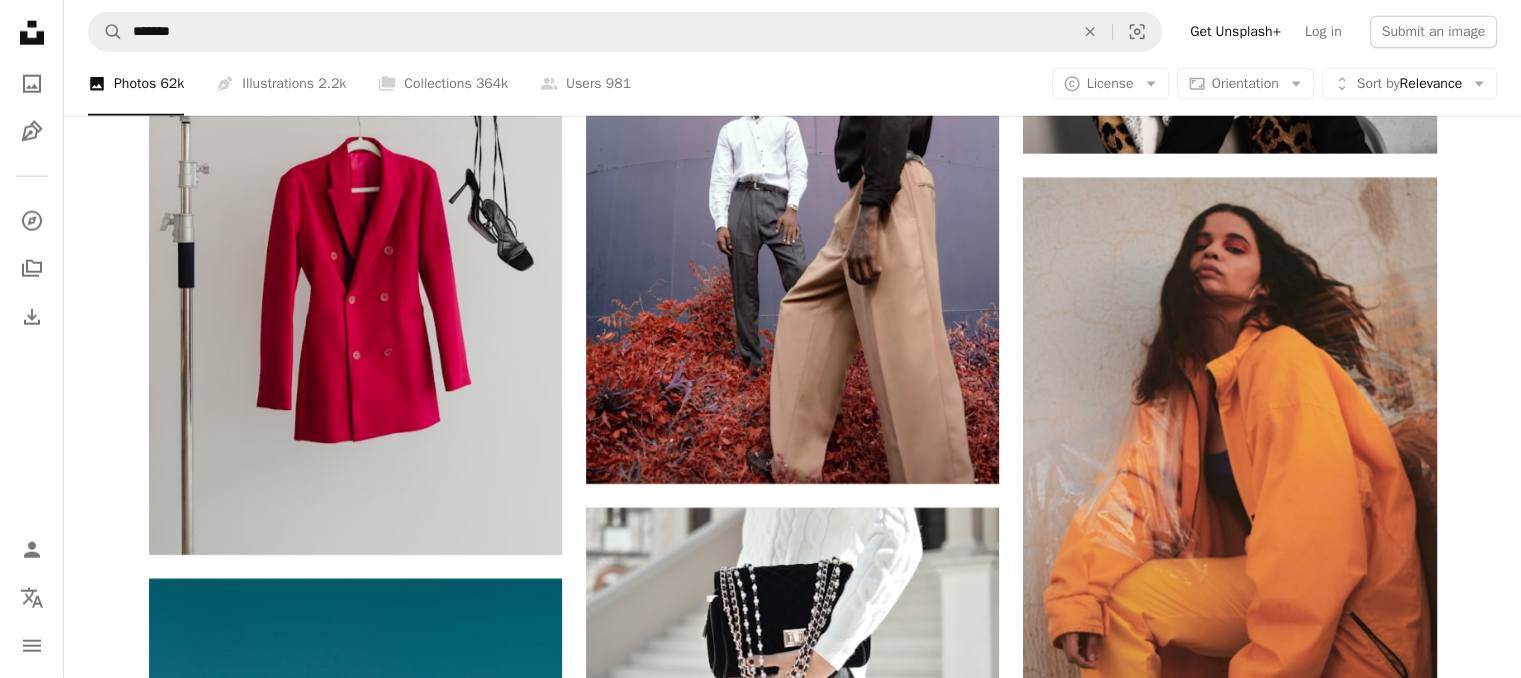 scroll, scrollTop: 12760, scrollLeft: 0, axis: vertical 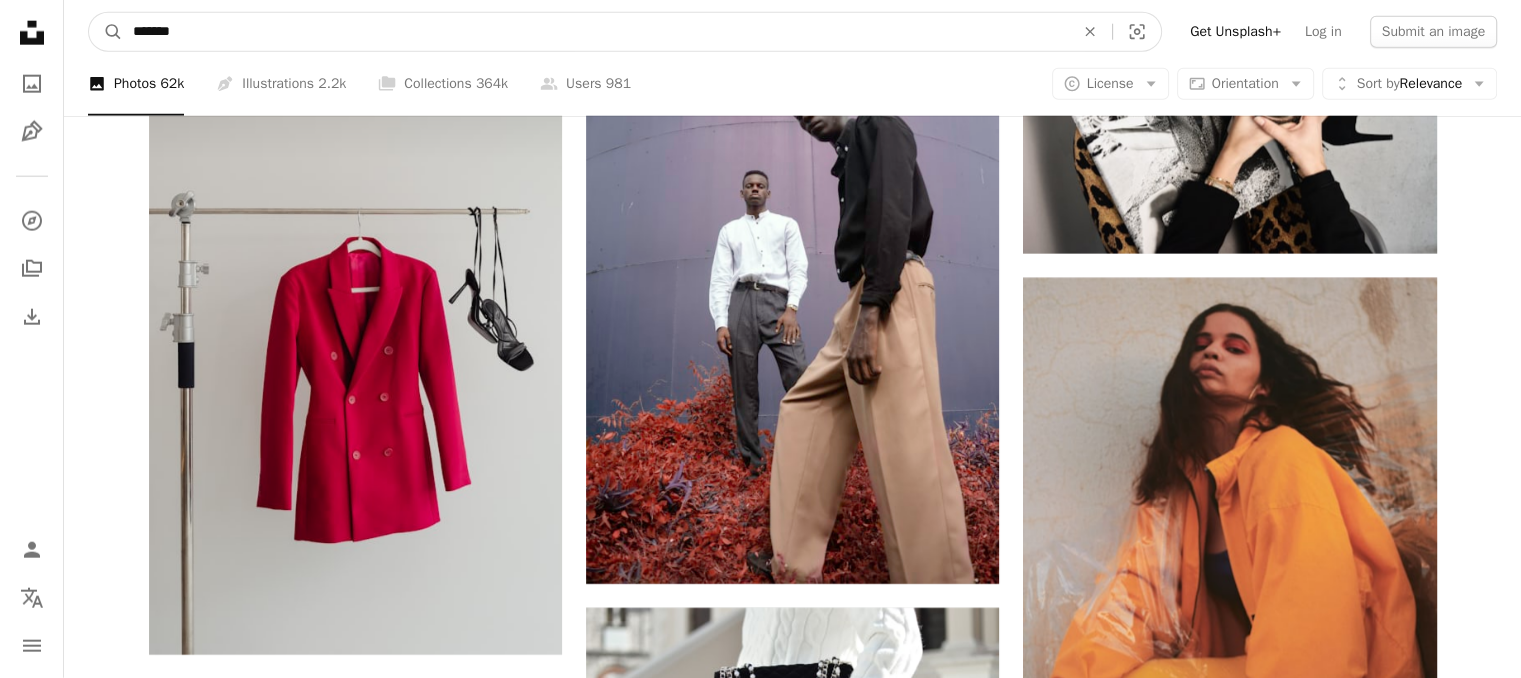 click on "*******" at bounding box center [595, 32] 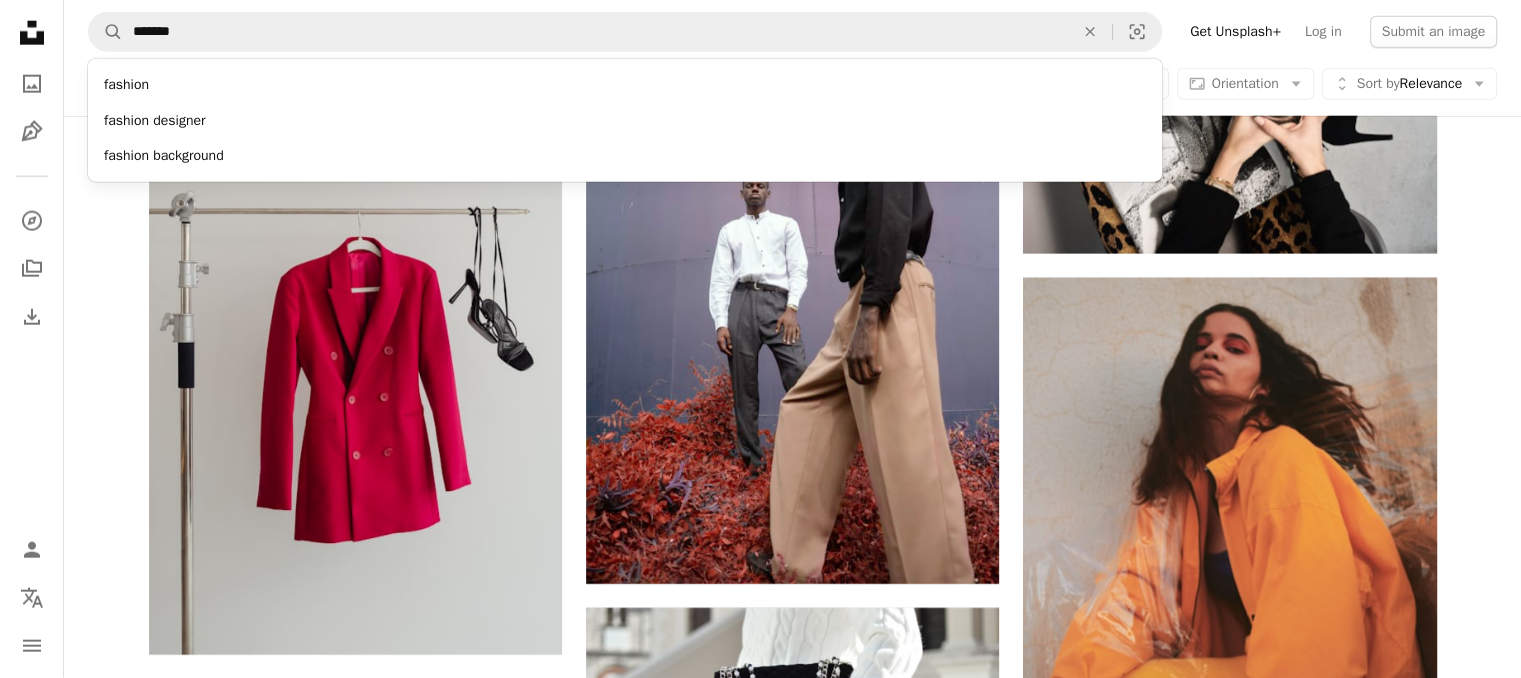 click on "A magnifying glass ******* fashion fashion designer fashion background An X shape Visual search Get Unsplash+ Log in Submit an image" at bounding box center [792, 32] 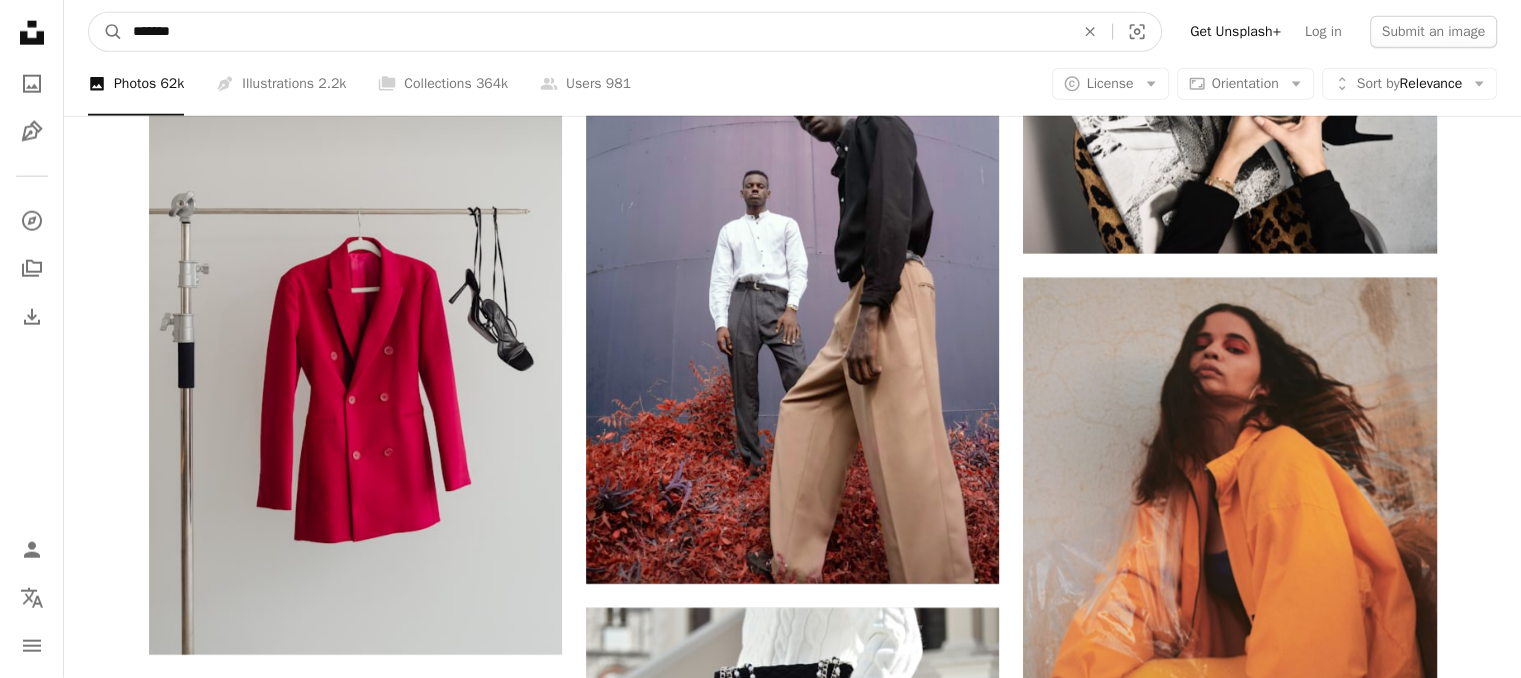 click on "*******" at bounding box center [595, 32] 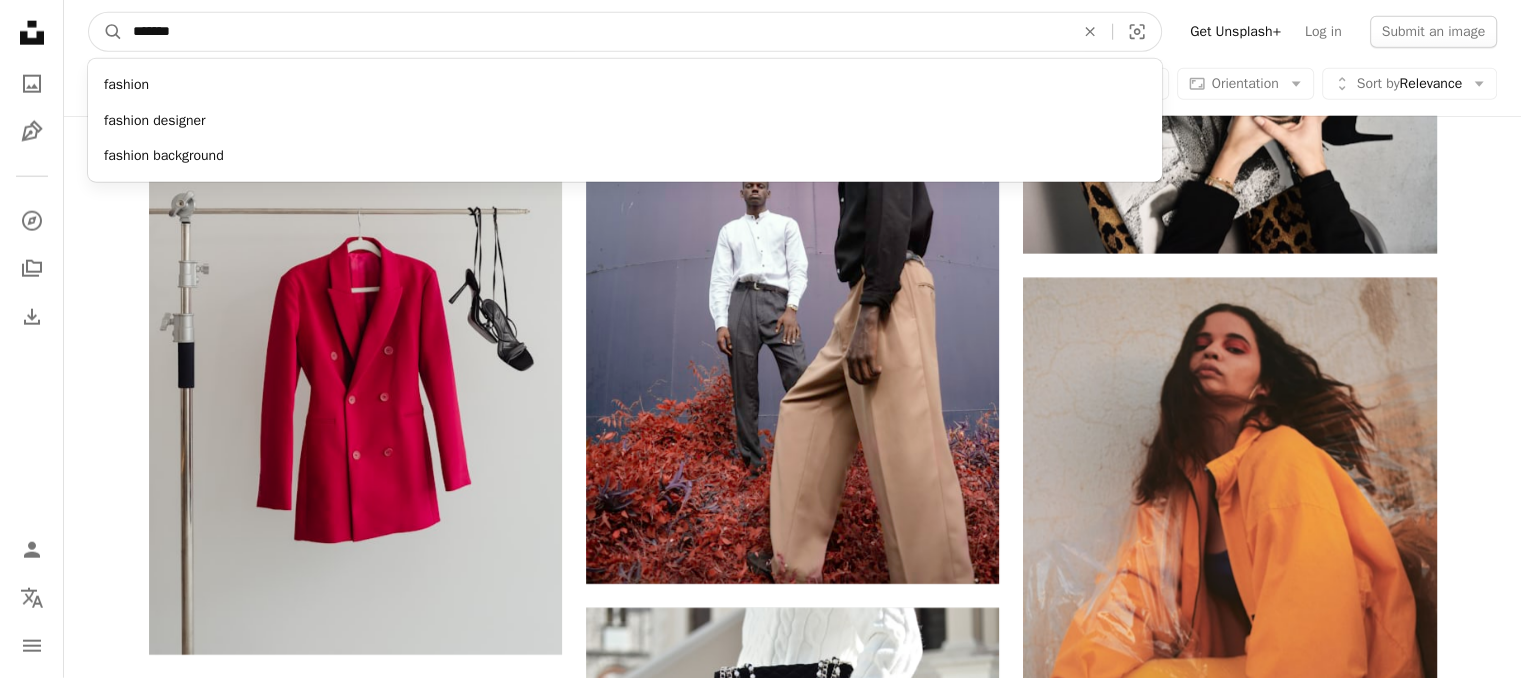 click on "*******" at bounding box center (595, 32) 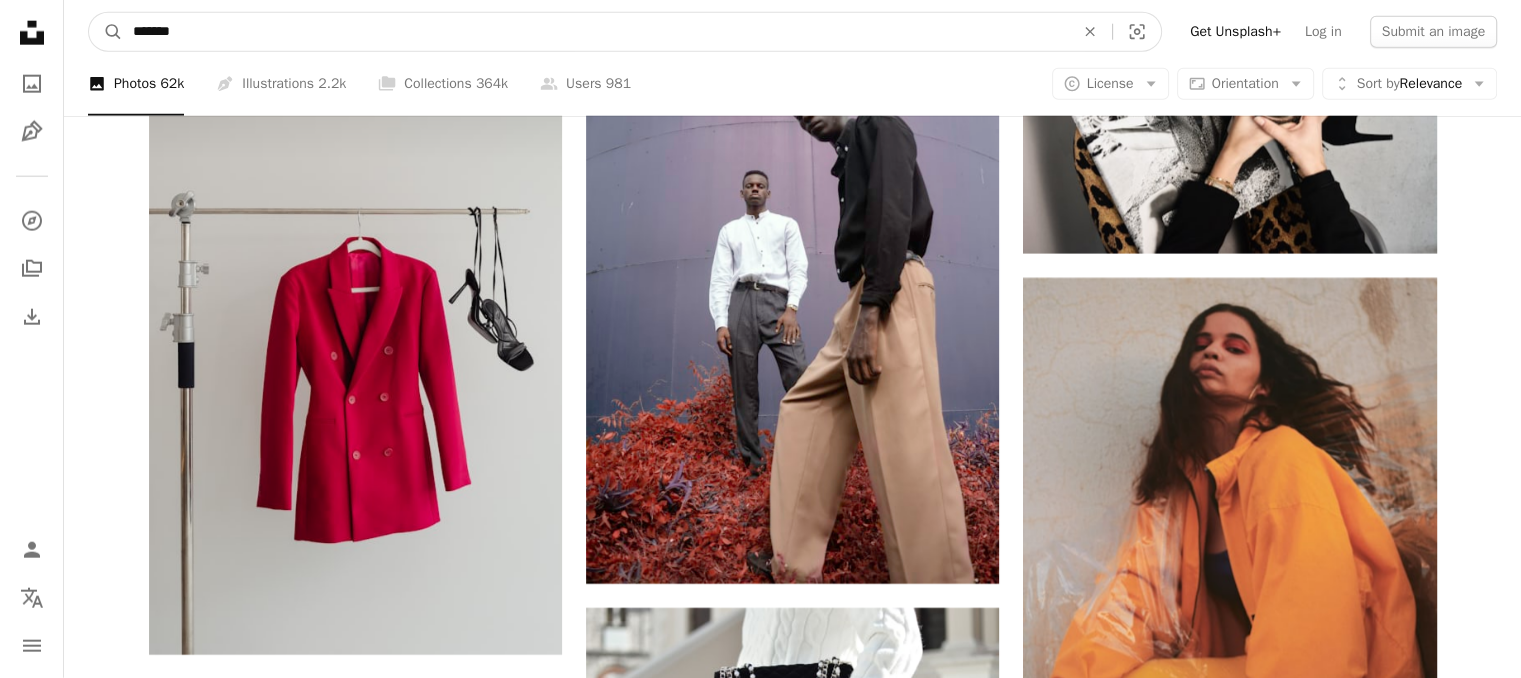 type on "*******" 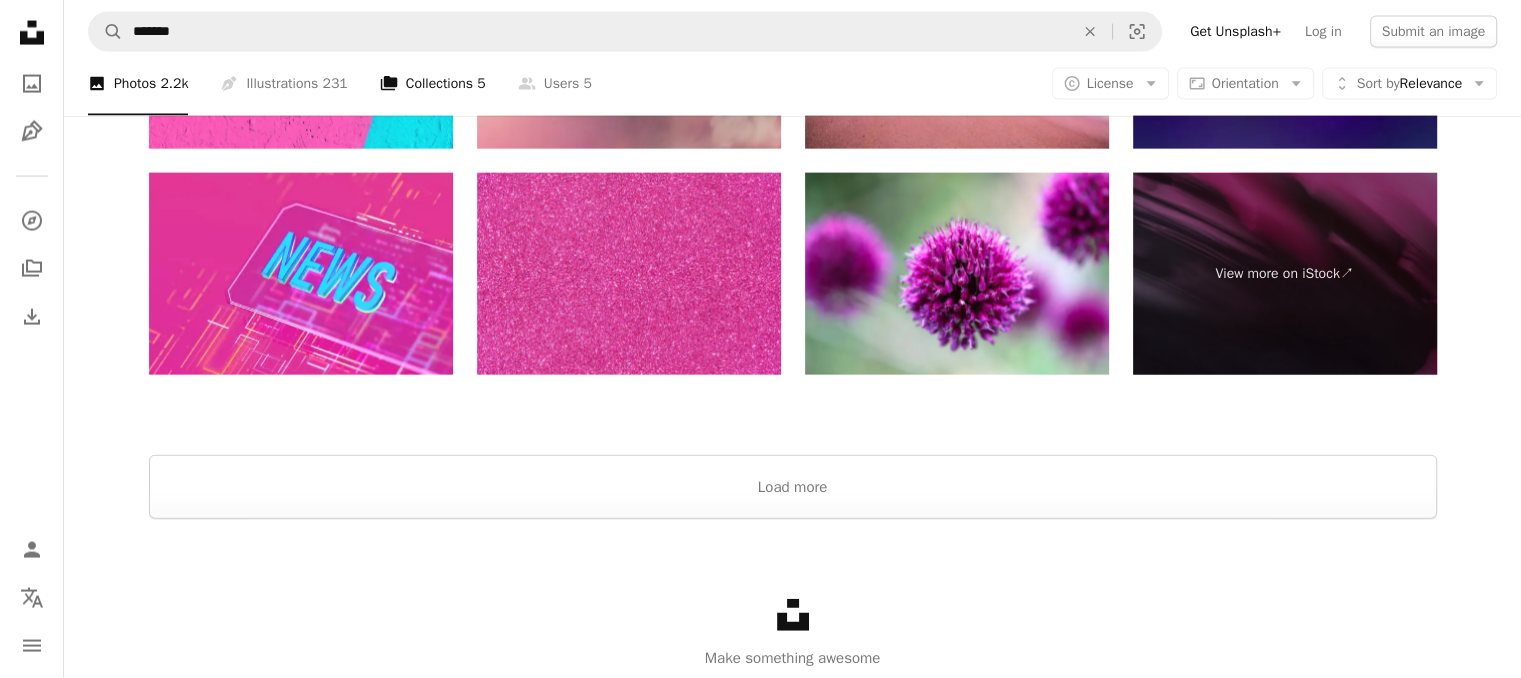 scroll, scrollTop: 4346, scrollLeft: 0, axis: vertical 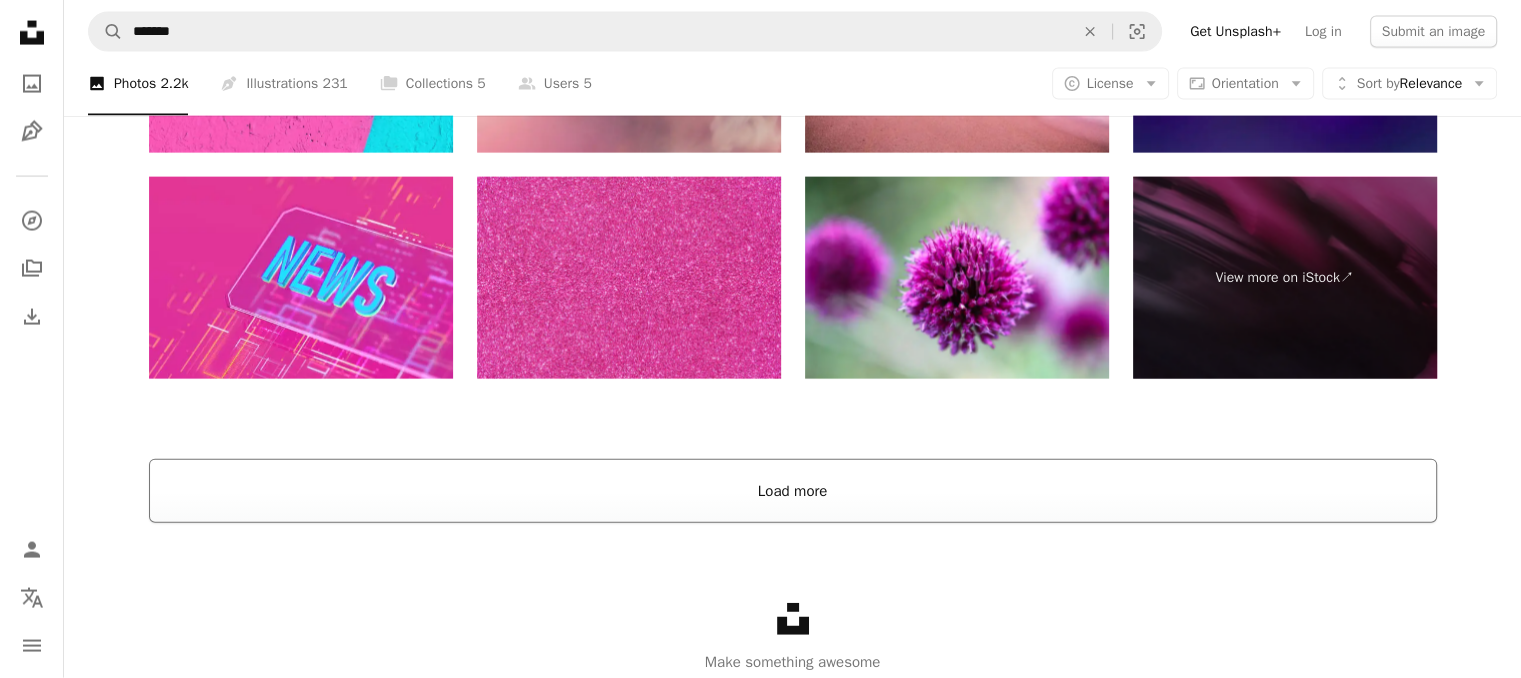 click on "Load more" at bounding box center [793, 491] 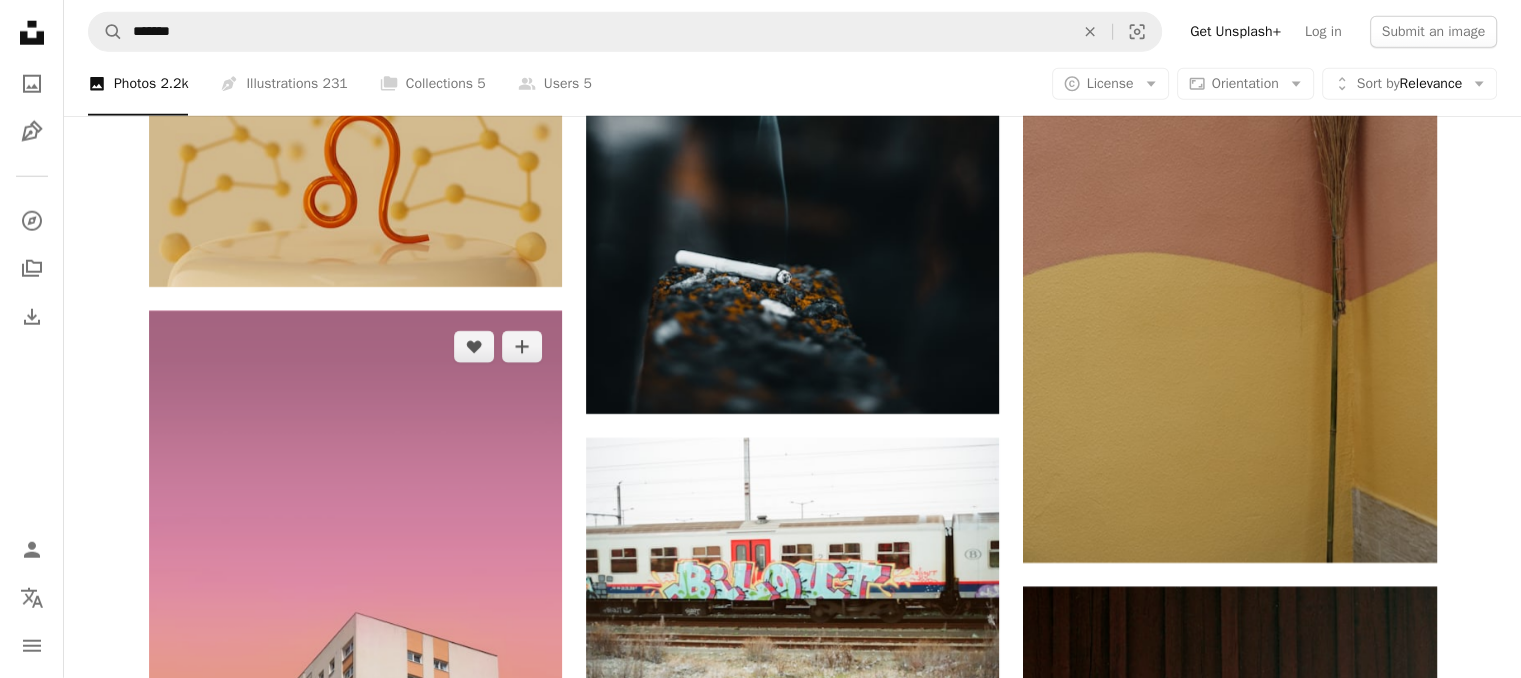 scroll, scrollTop: 13054, scrollLeft: 0, axis: vertical 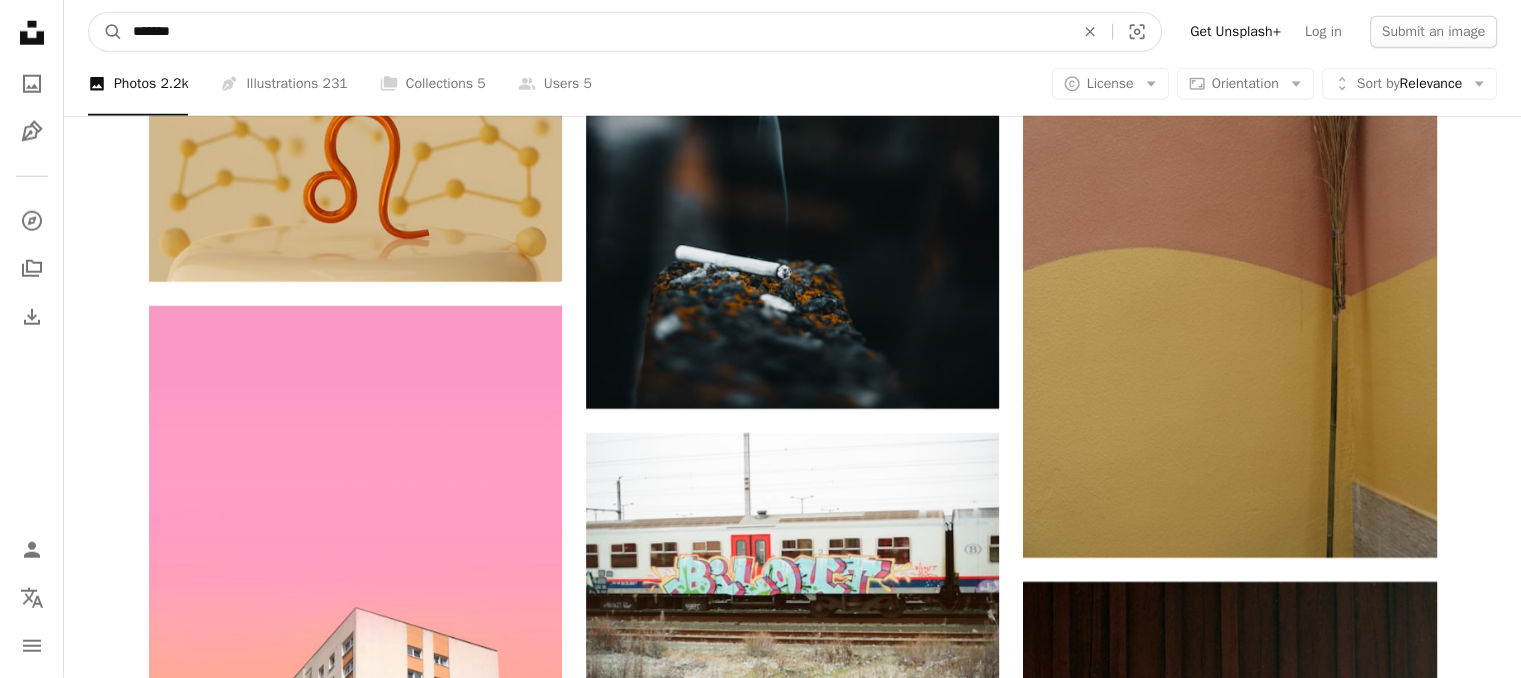 click on "*******" at bounding box center [595, 32] 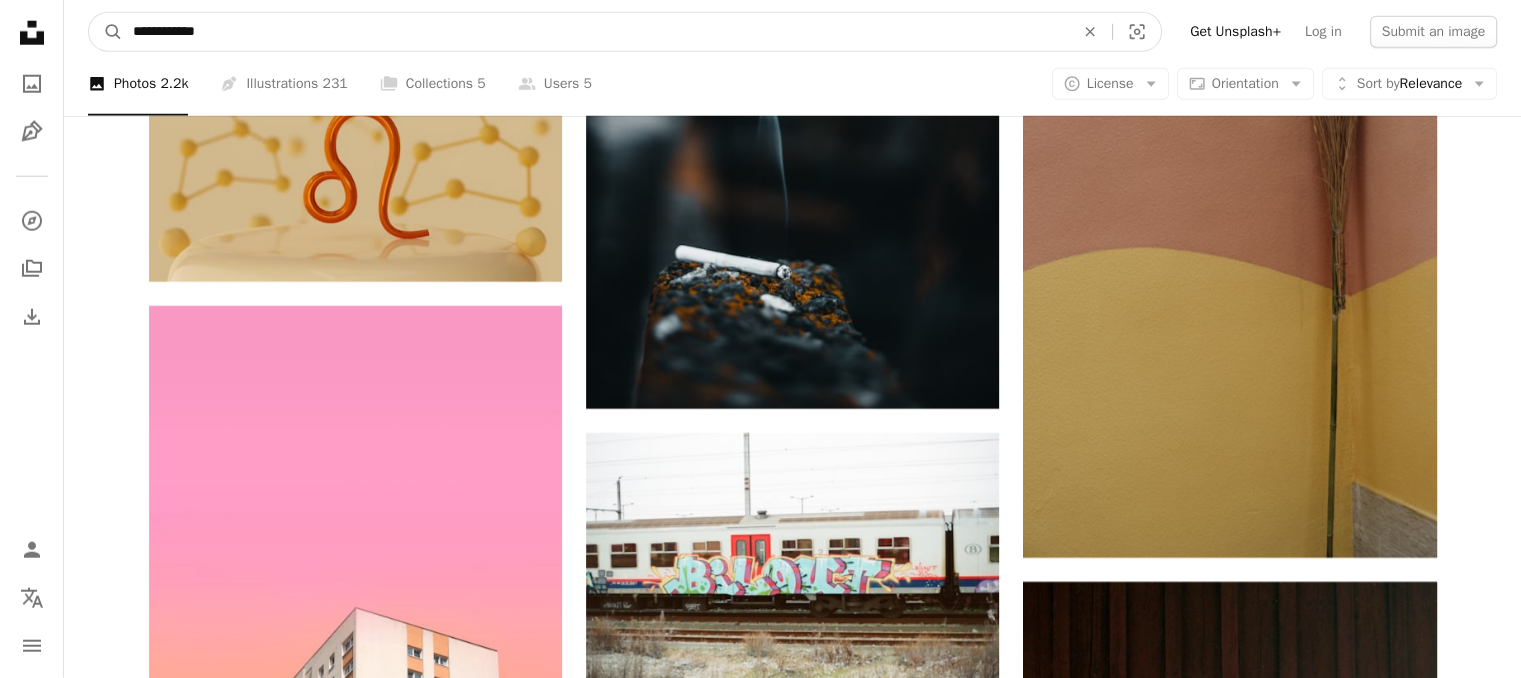 type on "**********" 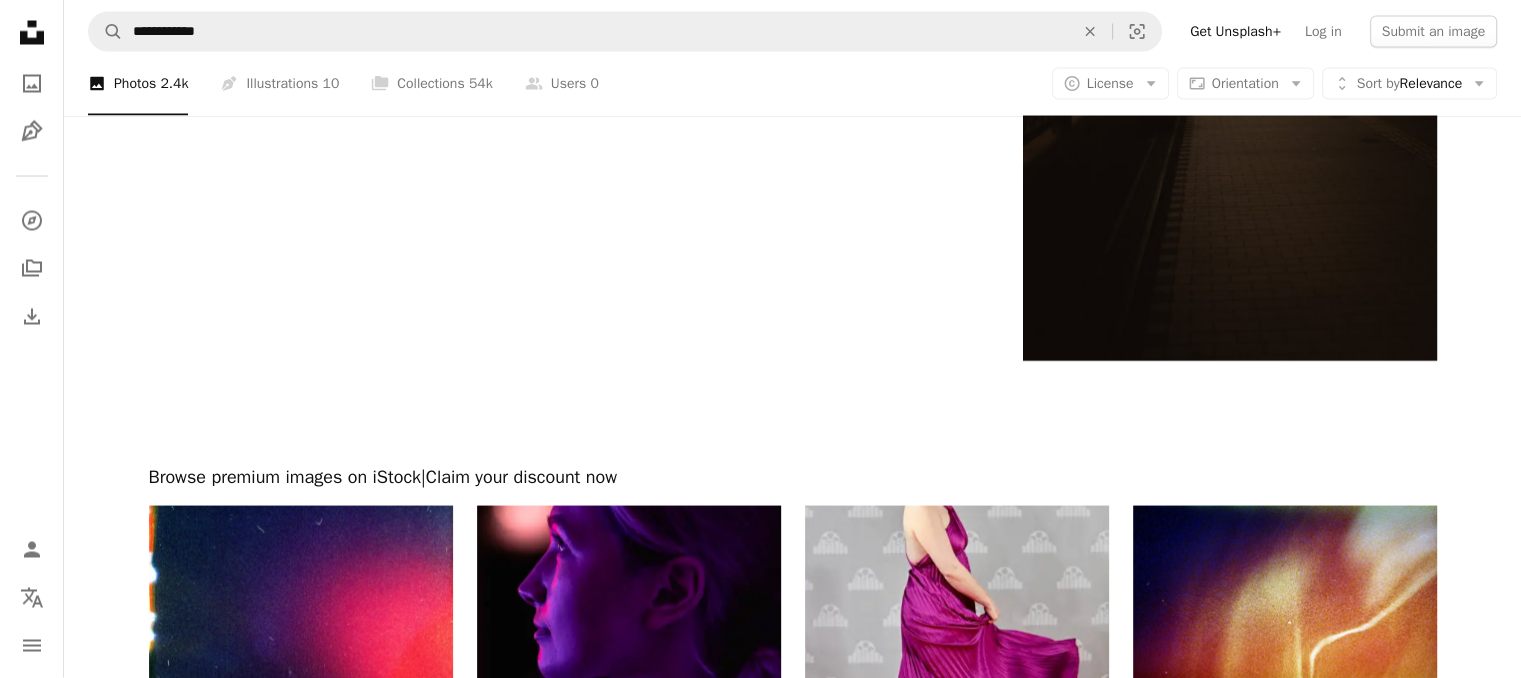 scroll, scrollTop: 3813, scrollLeft: 0, axis: vertical 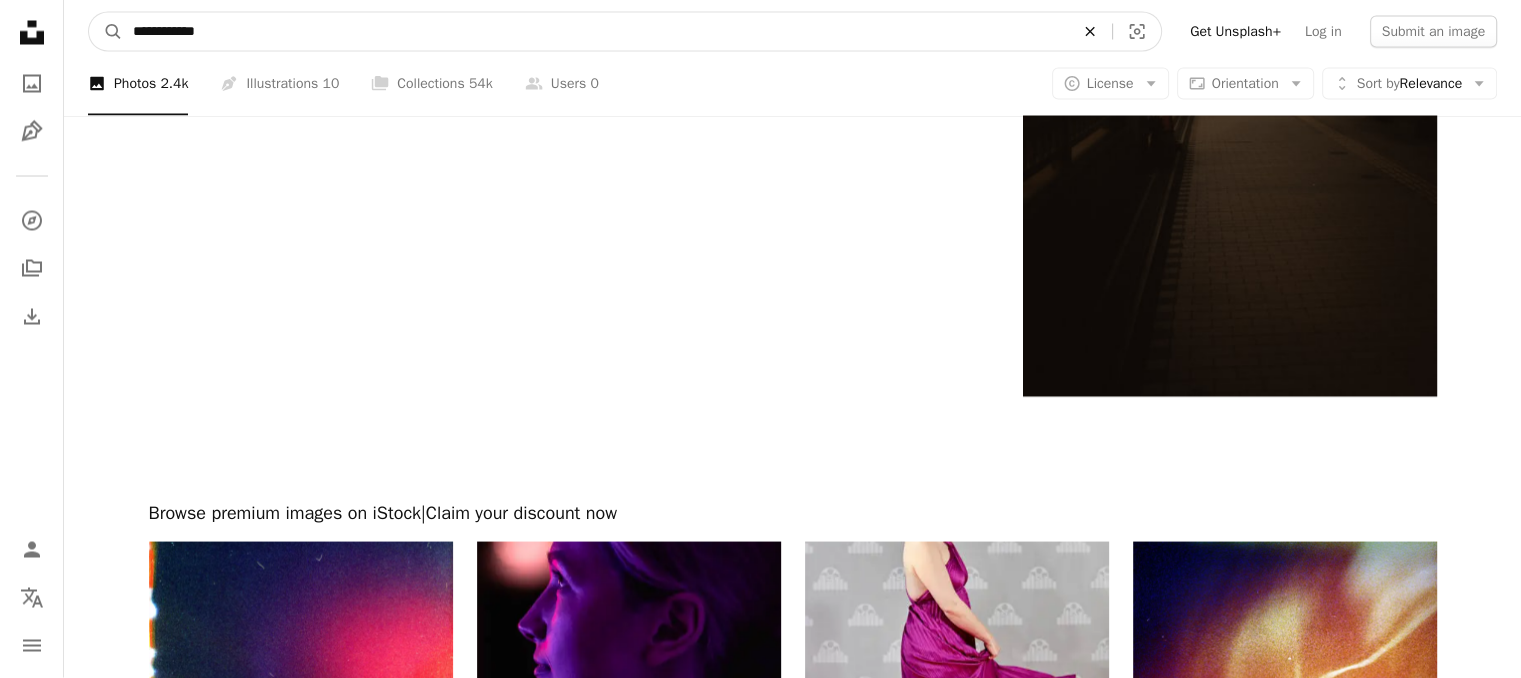 click on "An X shape" 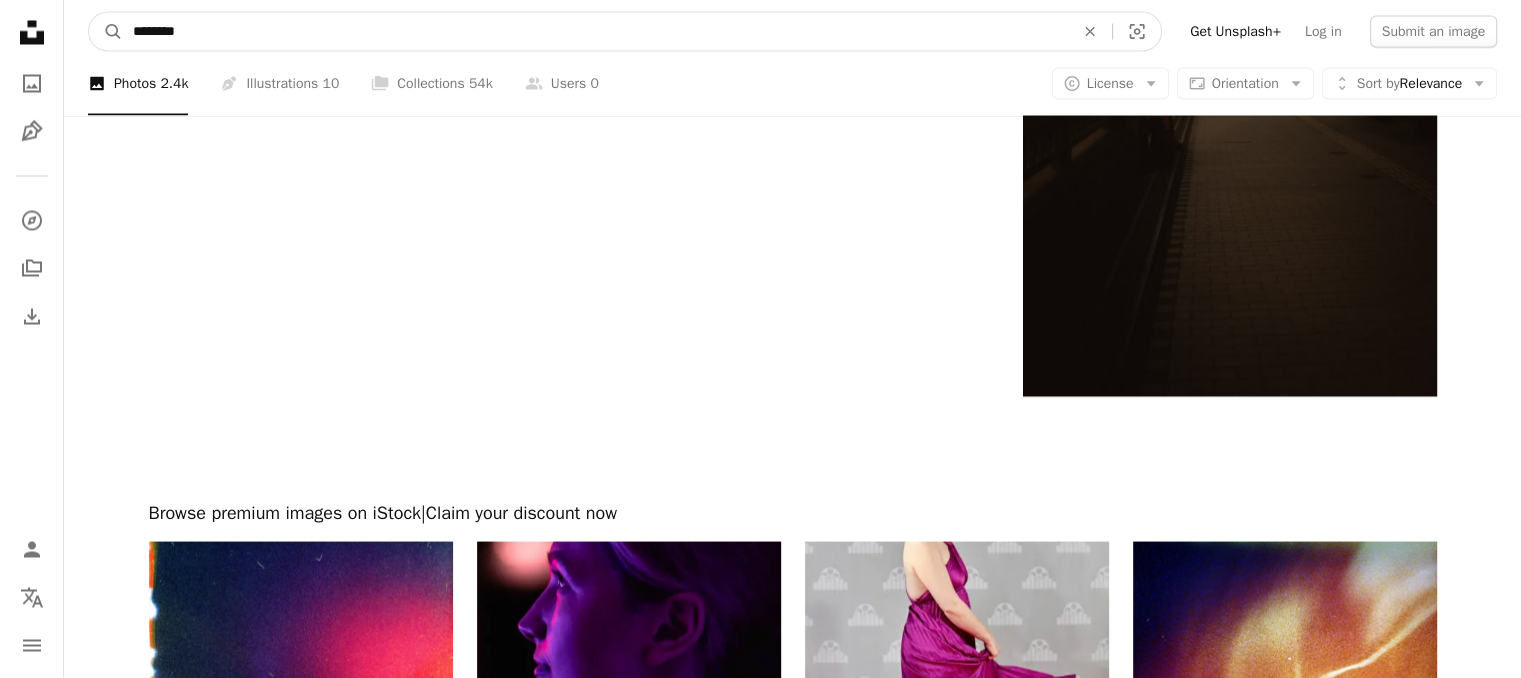 type on "********" 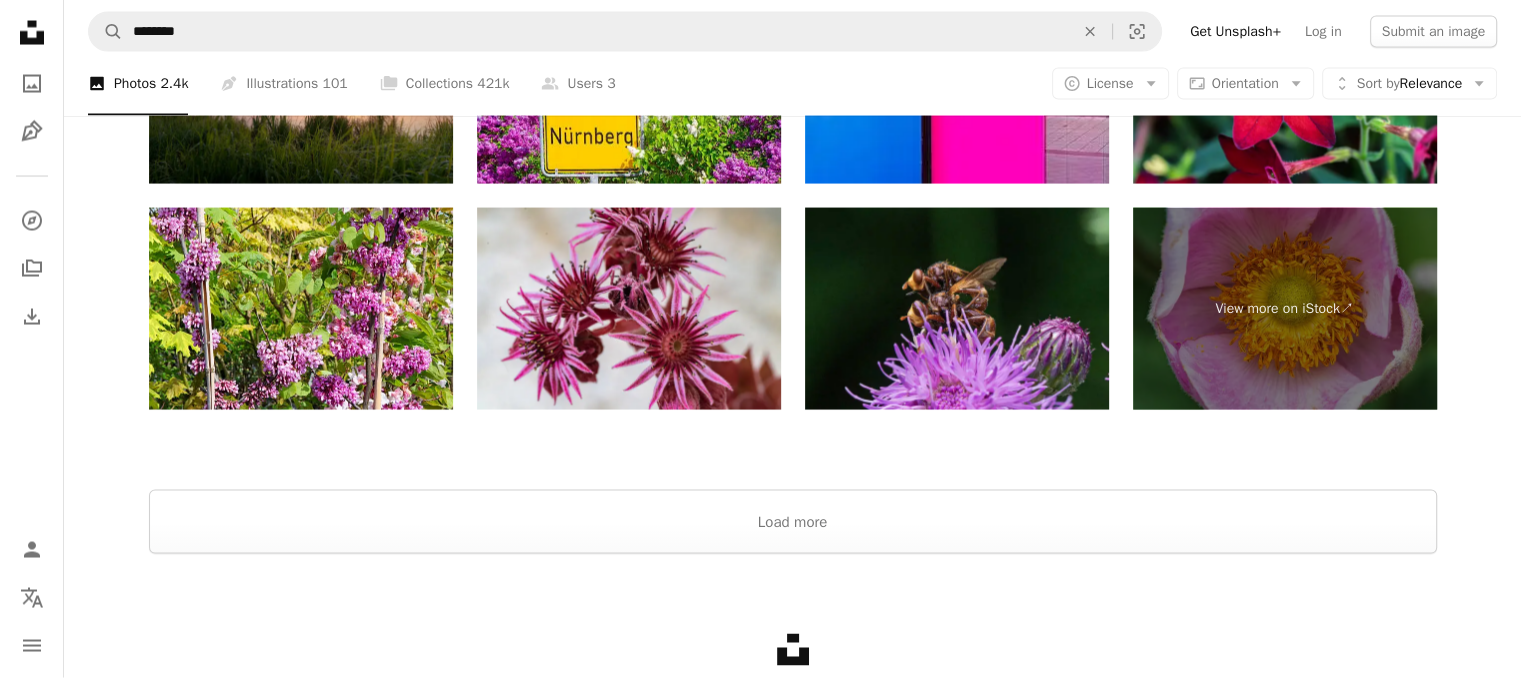 scroll, scrollTop: 4027, scrollLeft: 0, axis: vertical 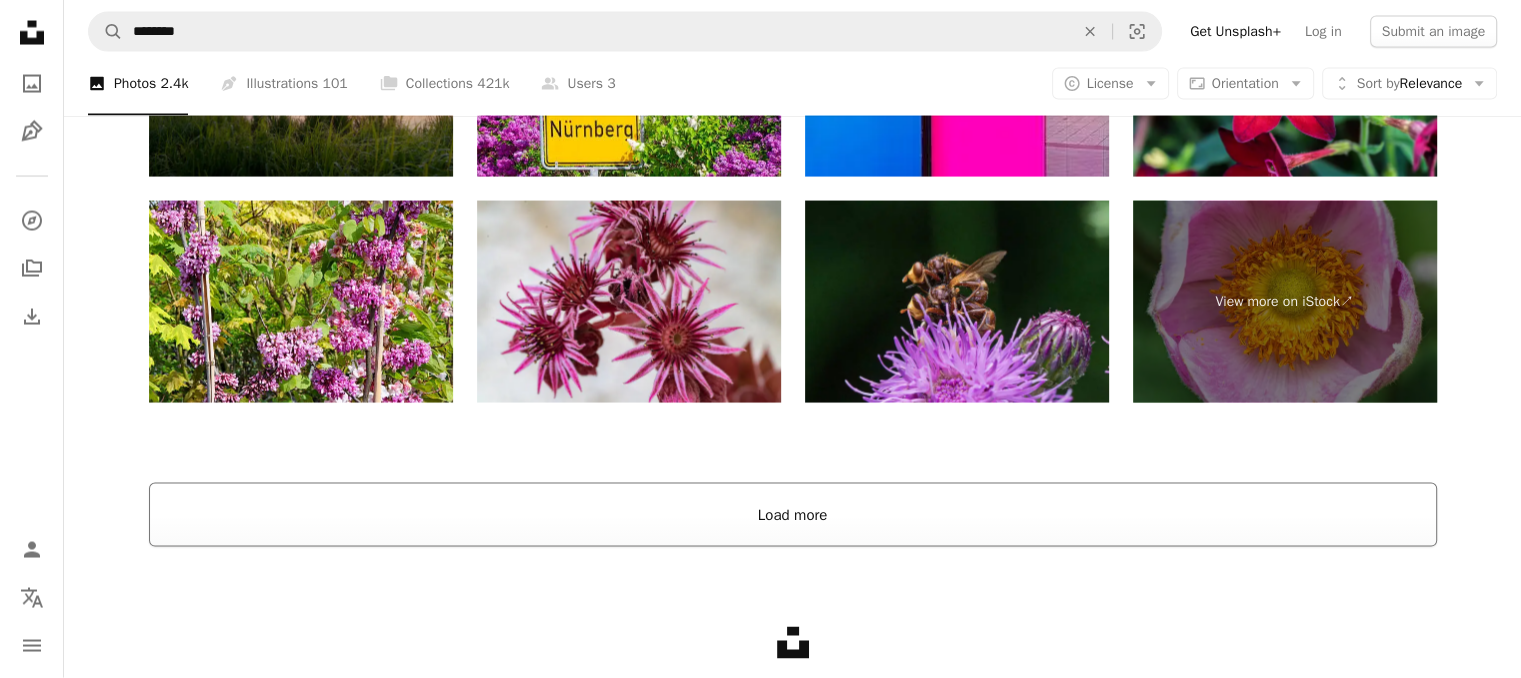 click on "Load more" at bounding box center (793, 515) 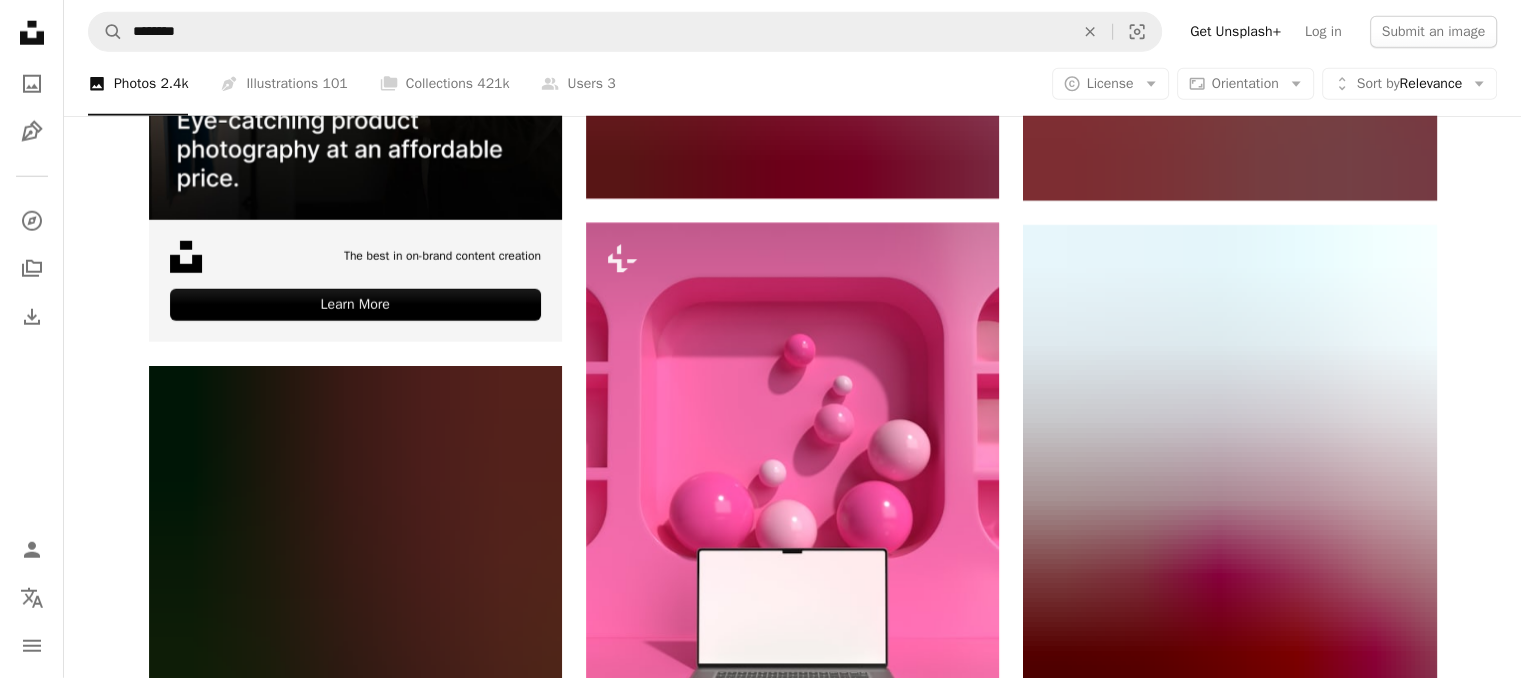 scroll, scrollTop: 5492, scrollLeft: 0, axis: vertical 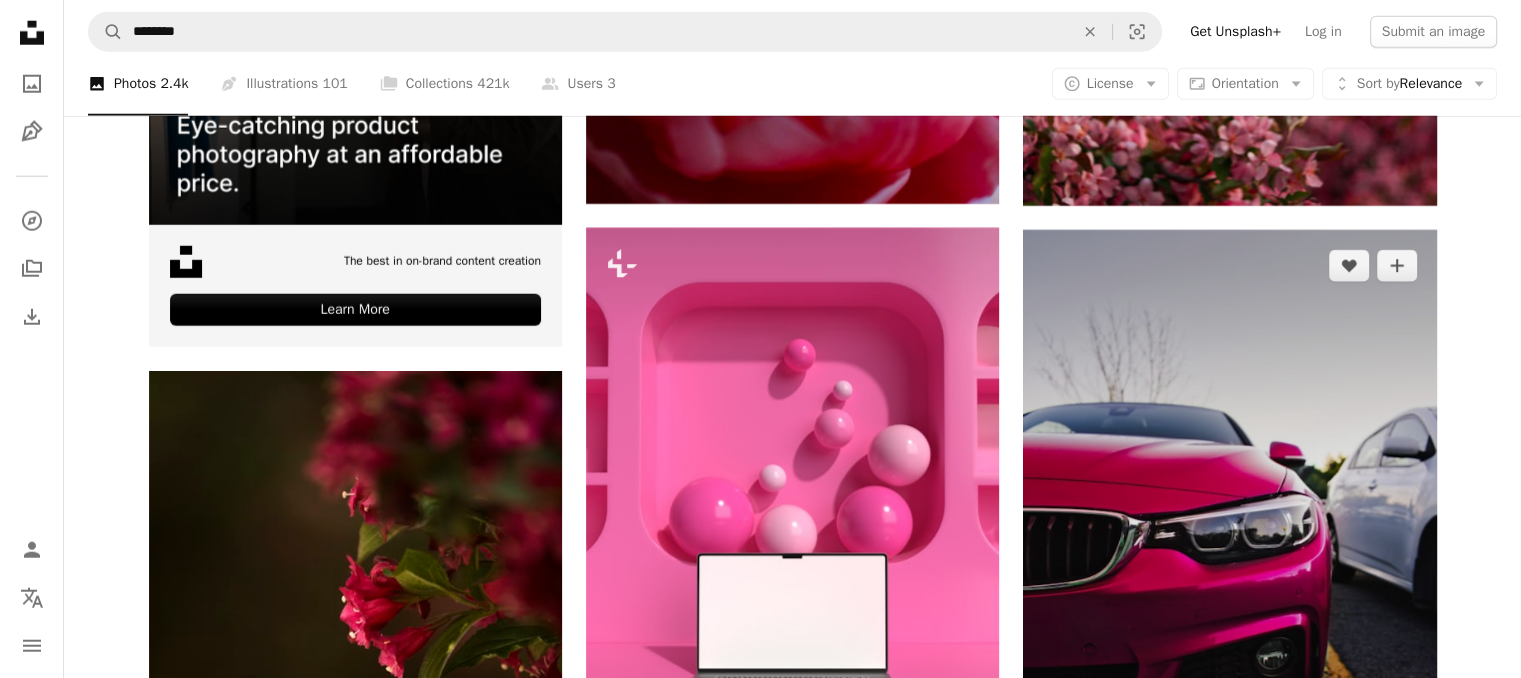 click at bounding box center [1229, 540] 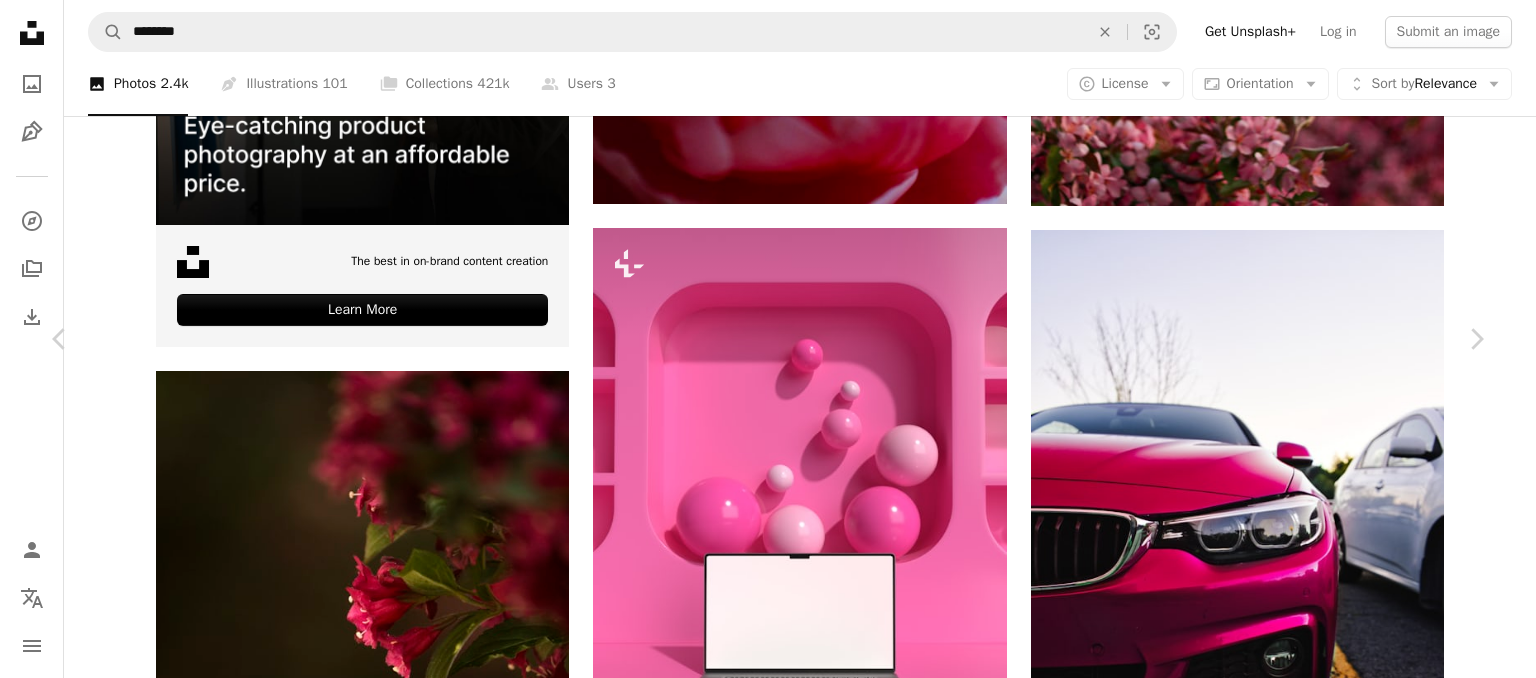 click on "An X shape Chevron left Chevron right [FIRST] [LAST] Available for hire A checkmark inside of a circle A heart A plus sign Edit image   Plus sign for Unsplash+ Download free Chevron down Zoom in Views 25,258 Downloads 231 A forward-right arrow Share Info icon Info More Actions The ultimate driving machine Calendar outlined Published on  October 8, 2021 Camera SONY, ILCE-7M2 Safety Free to use under the  Unsplash License car bmw bmw car german hot pink light sports car vehicle transportation machine sunglasses automobile accessory wheel accessories tire car wheel alloy wheel headlight coupe Free images Browse premium related images on iStock  |  Save 20% with code UNSPLASH20 View more on iStock  ↗ Related images A heart A plus sign [FIRST] [LAST] Available for hire A checkmark inside of a circle Arrow pointing down A heart A plus sign [FIRST] [LAST] Available for hire A checkmark inside of a circle Arrow pointing down A heart A plus sign [FIRST] [LAST] A heart" at bounding box center (768, 6080) 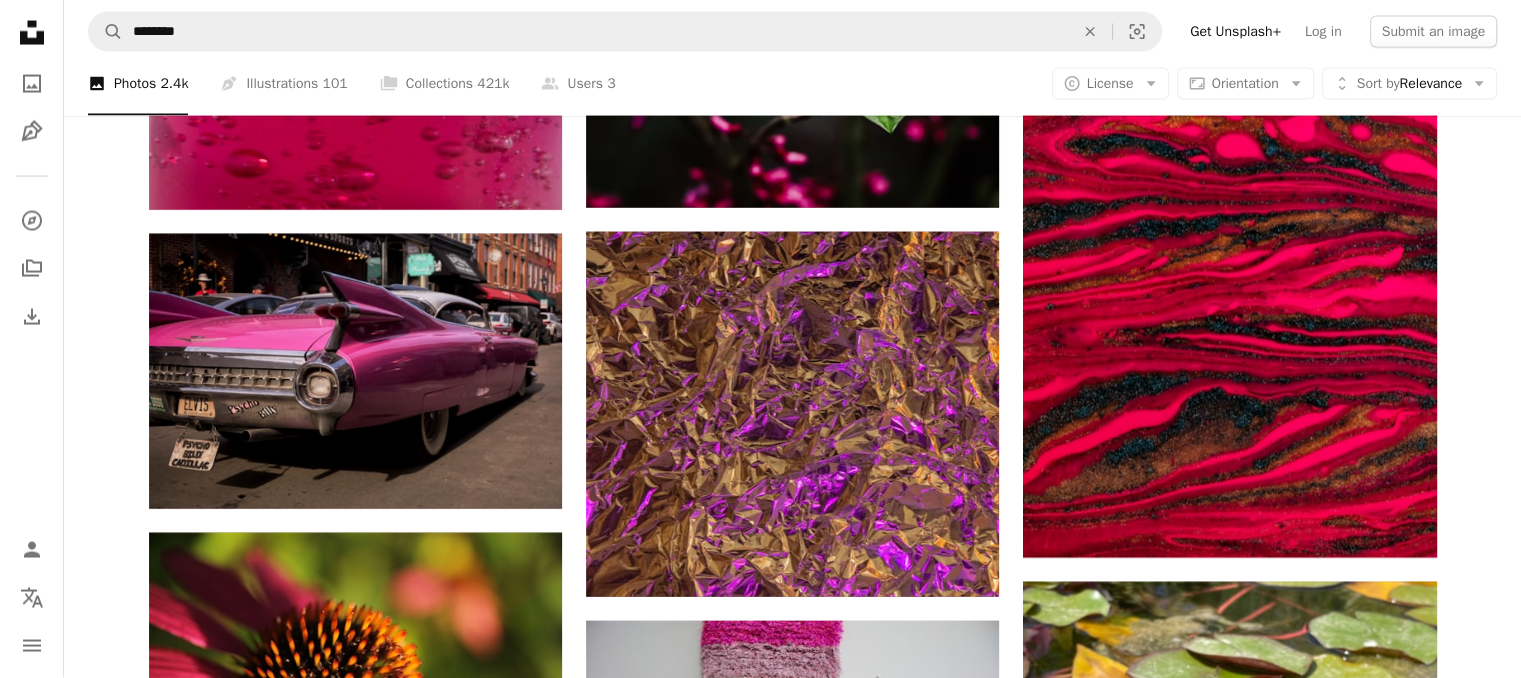 scroll, scrollTop: 11768, scrollLeft: 0, axis: vertical 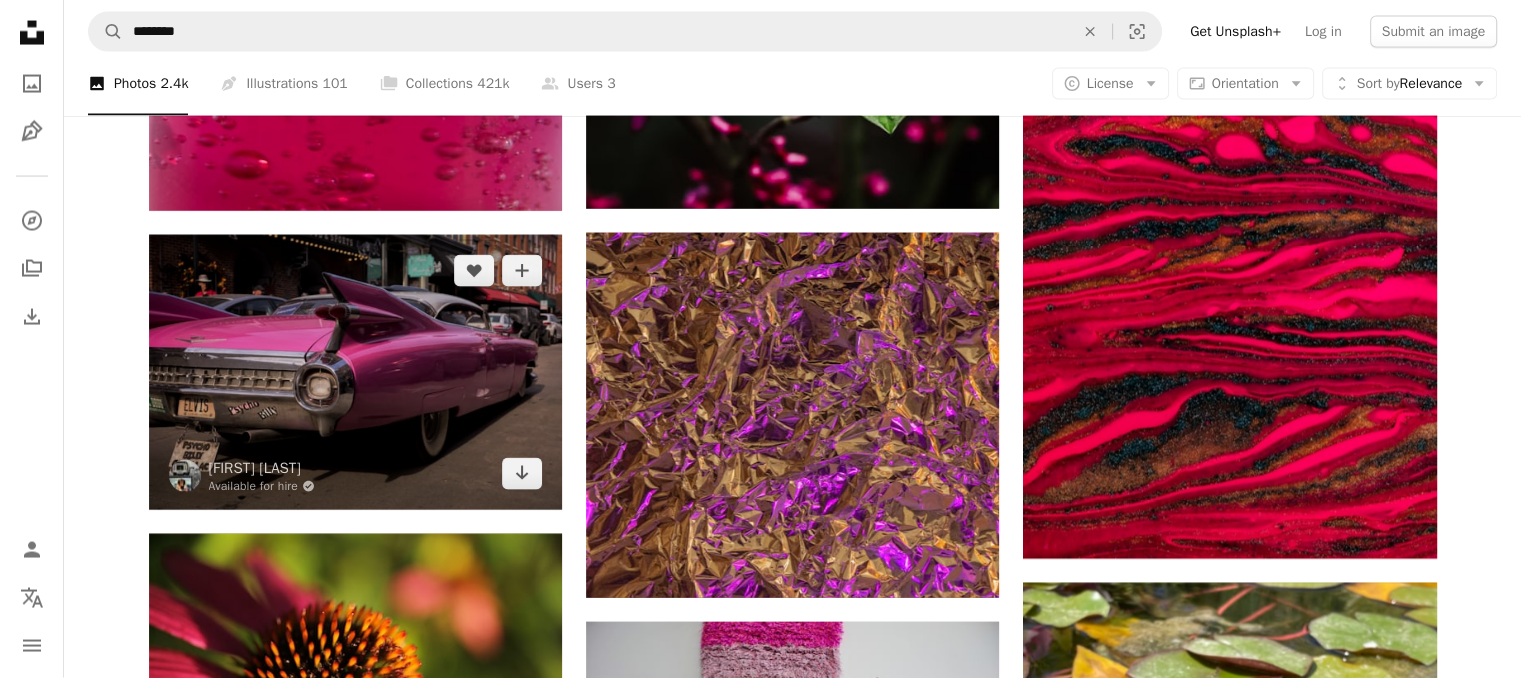 click at bounding box center (355, 372) 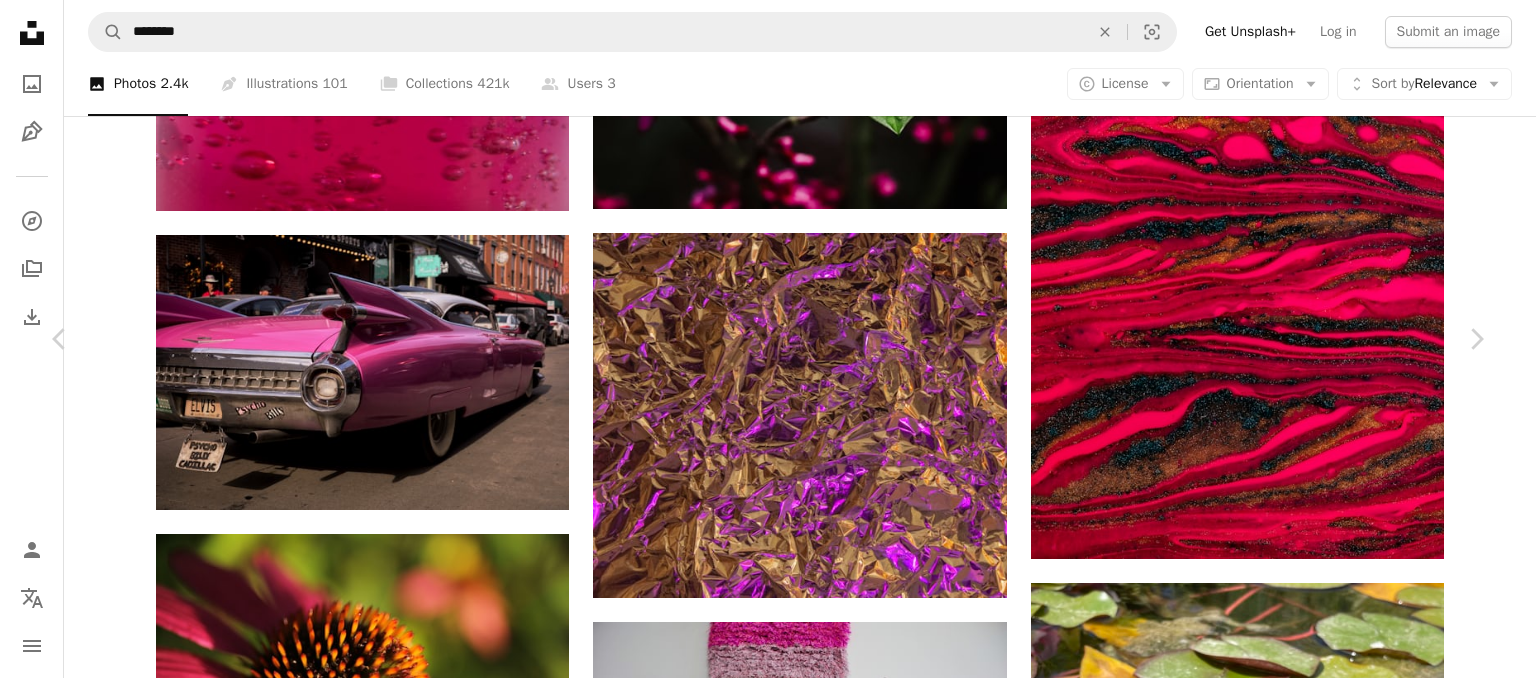 click on "Download free" at bounding box center [1287, 5625] 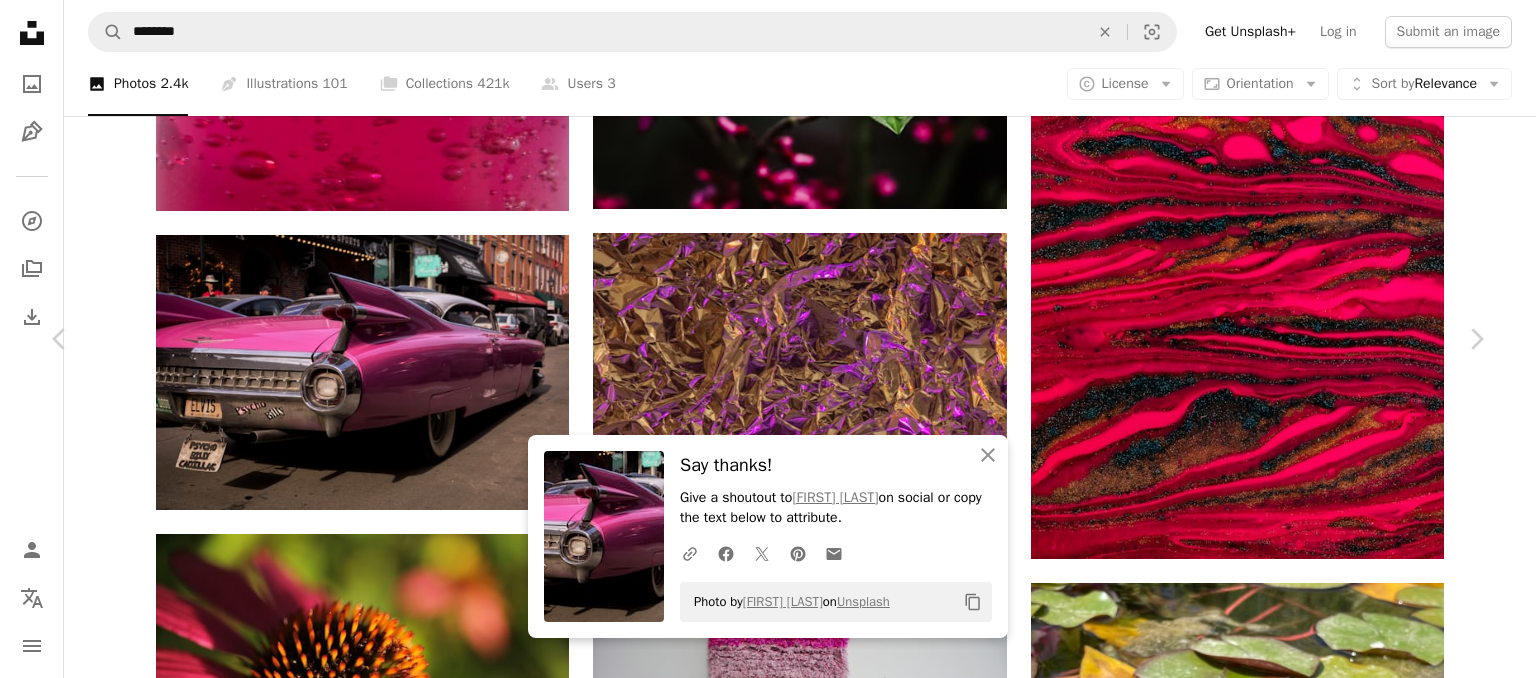 click on "An X shape Chevron left Chevron right An X shape Close Say thanks! Give a shoutout to  [FIRST] [LAST]  on social or copy the text below to attribute. A URL sharing icon (chains) Facebook icon X (formerly Twitter) icon Pinterest icon An envelope Photo by  [FIRST] [LAST]  on  Unsplash
Copy content [FIRST] [LAST] Available for hire A checkmark inside of a circle A heart A plus sign Edit image   Plus sign for Unsplash+ Download free Chevron down Zoom in Views 11,829 Downloads 96 A forward-right arrow Share Info icon Info More Actions Hot Rod A map marker [CITY], [CITY], [COUNTRY] Calendar outlined Published on  [DATE] Camera RICOH IMAGING COMPANY, LTD., RICOH GR IIIx Safety Free to use under the  Unsplash License retro vintage car classic car small town car show pink car hot rod hot pink elvis hotrod cursing car human vehicle machine united states automobile hat wheel tire HD Wallpapers Browse premium related images on iStock  |  Save 20% with code UNSPLASH20 View more on iStock  ↗ Related images" at bounding box center [768, 5917] 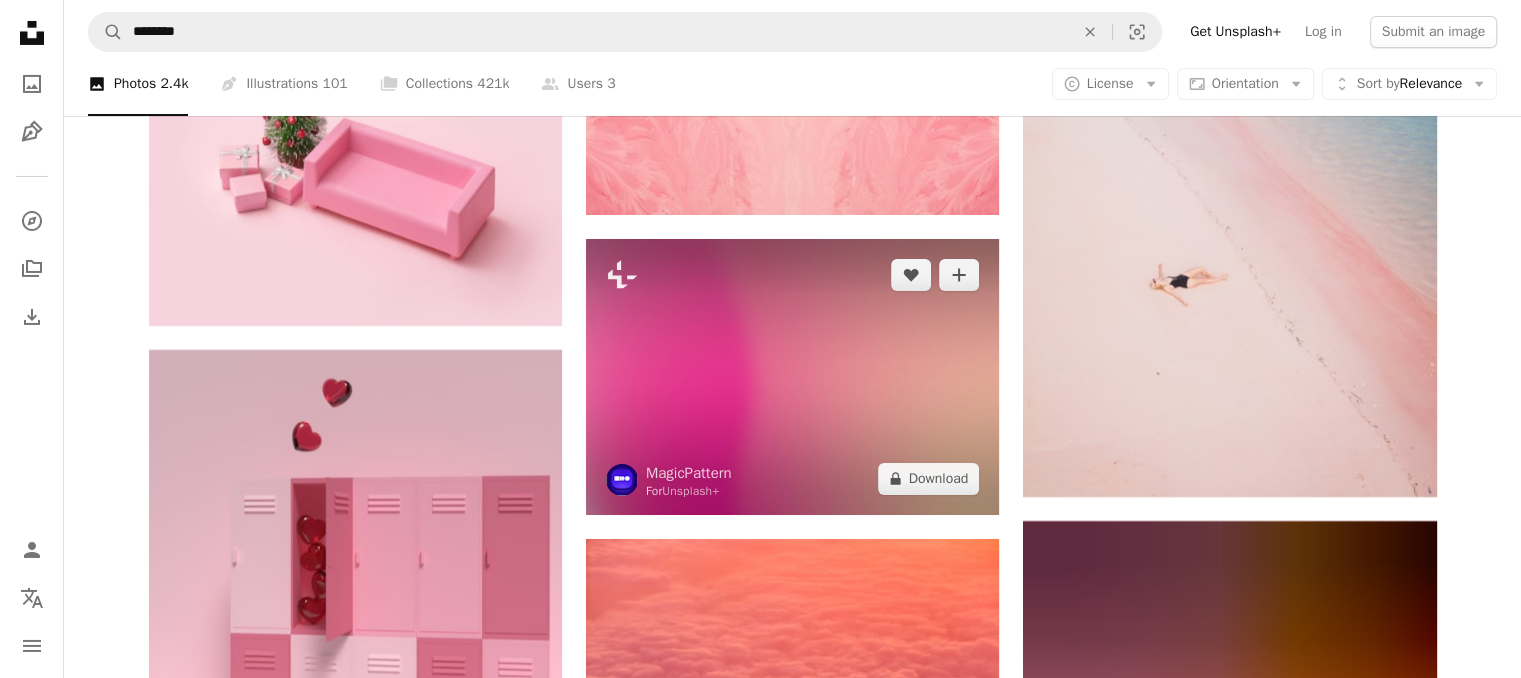 scroll, scrollTop: 30052, scrollLeft: 0, axis: vertical 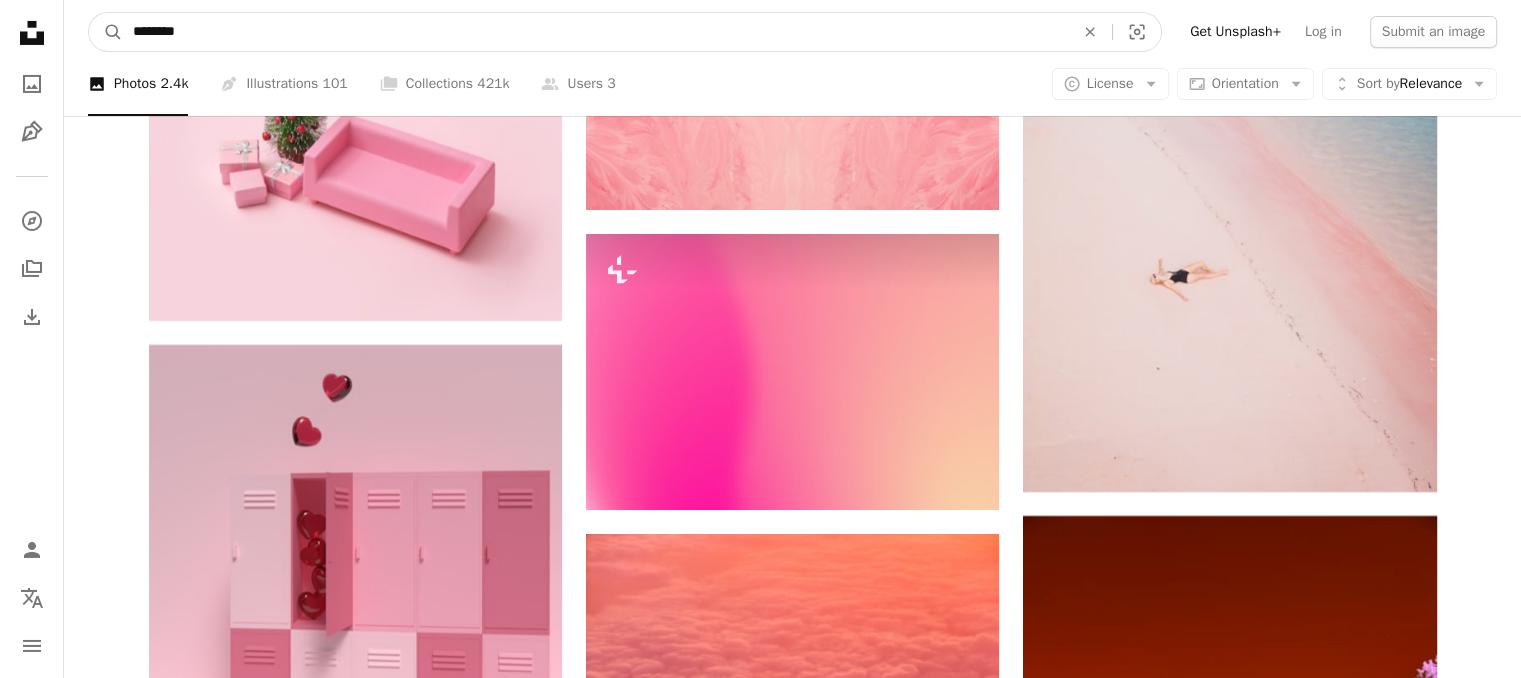 click on "********" at bounding box center (595, 32) 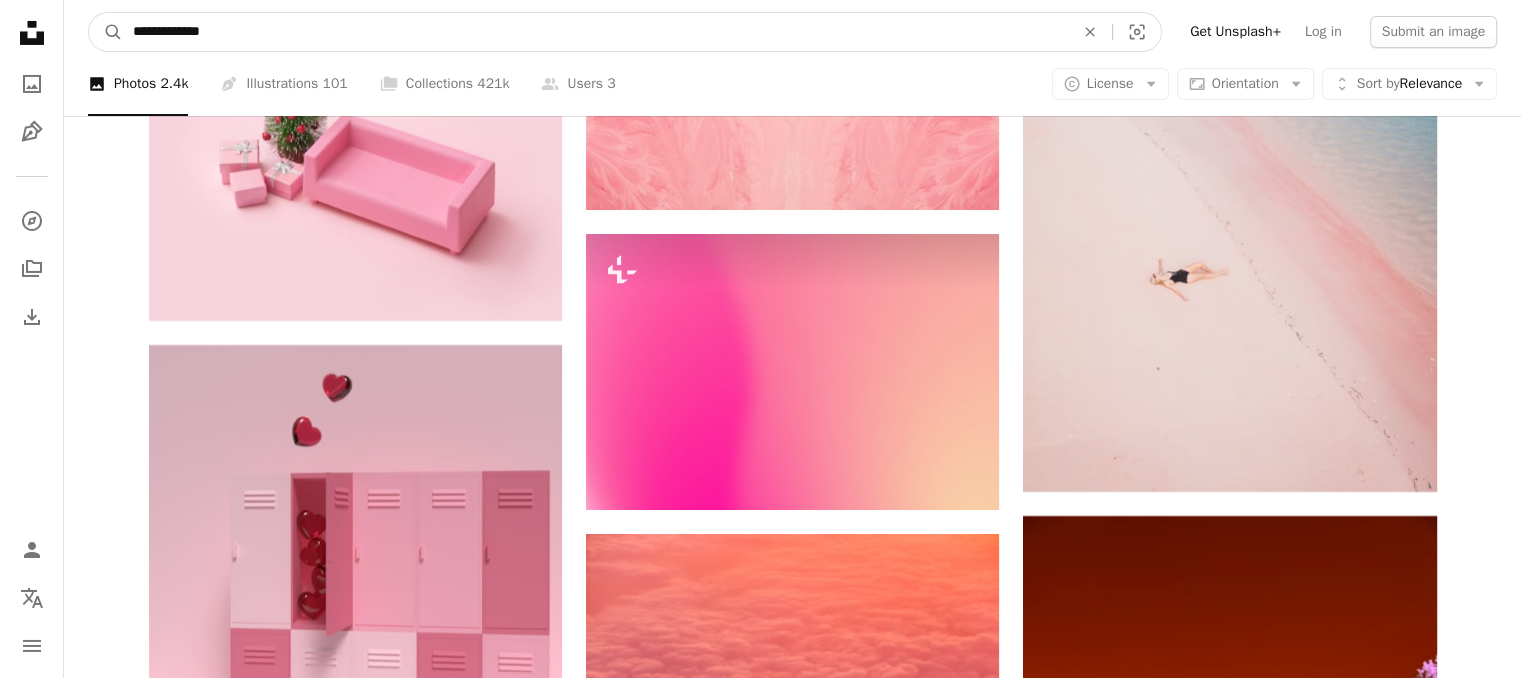 type on "**********" 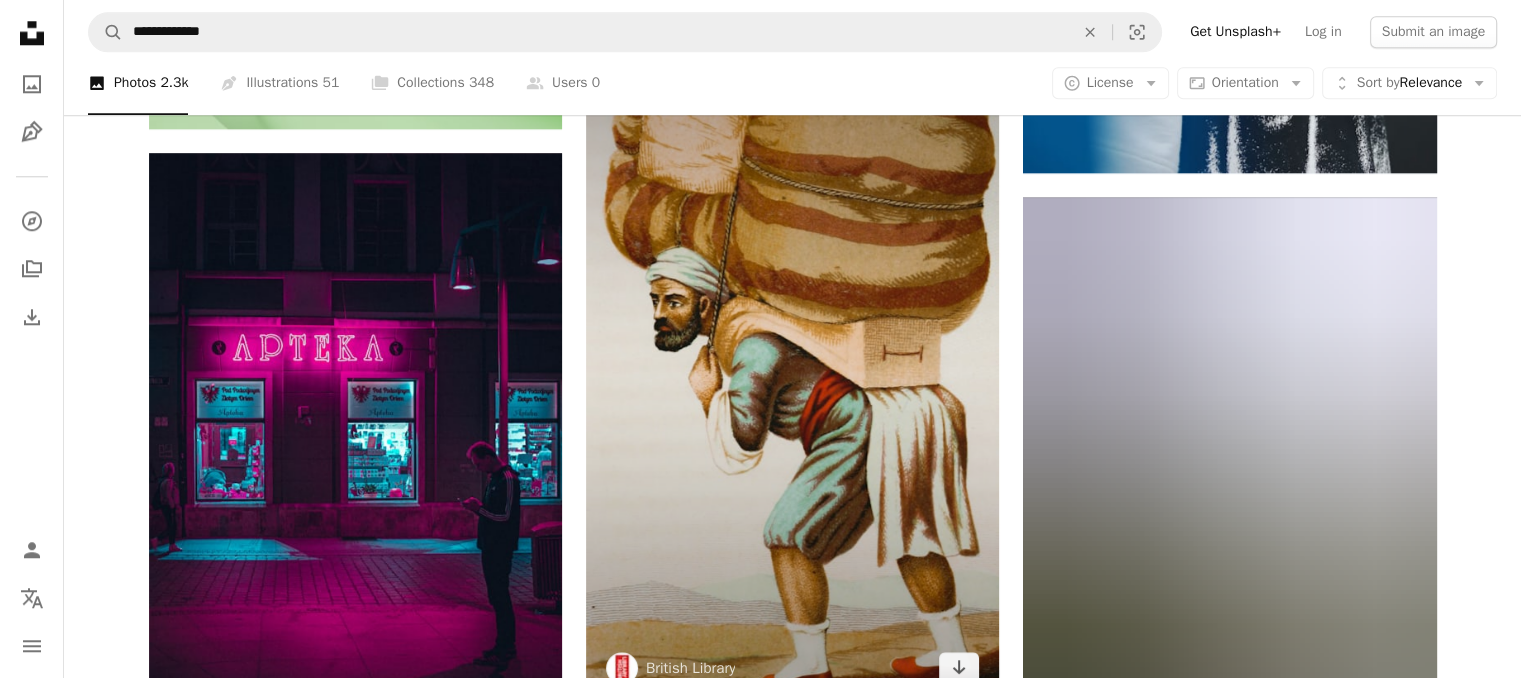 scroll, scrollTop: 2062, scrollLeft: 0, axis: vertical 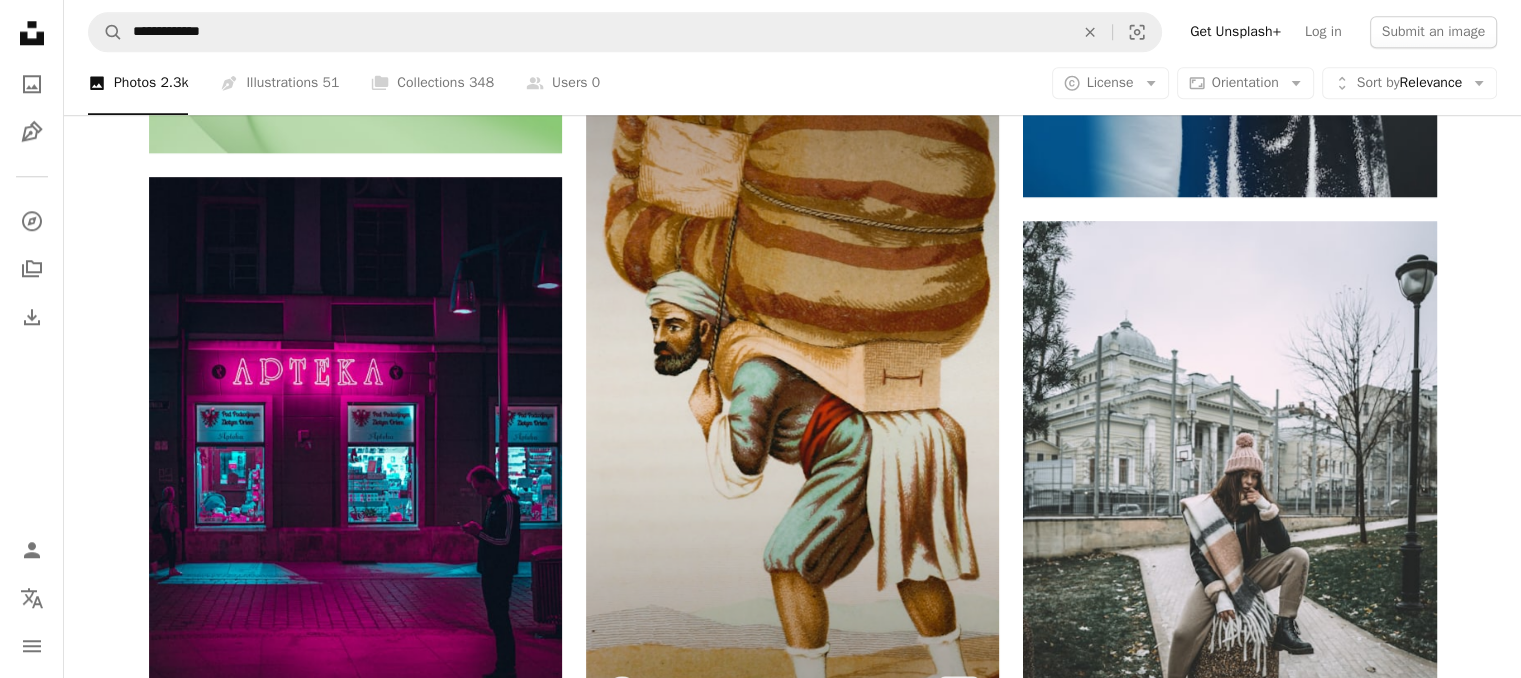 click at bounding box center (792, 380) 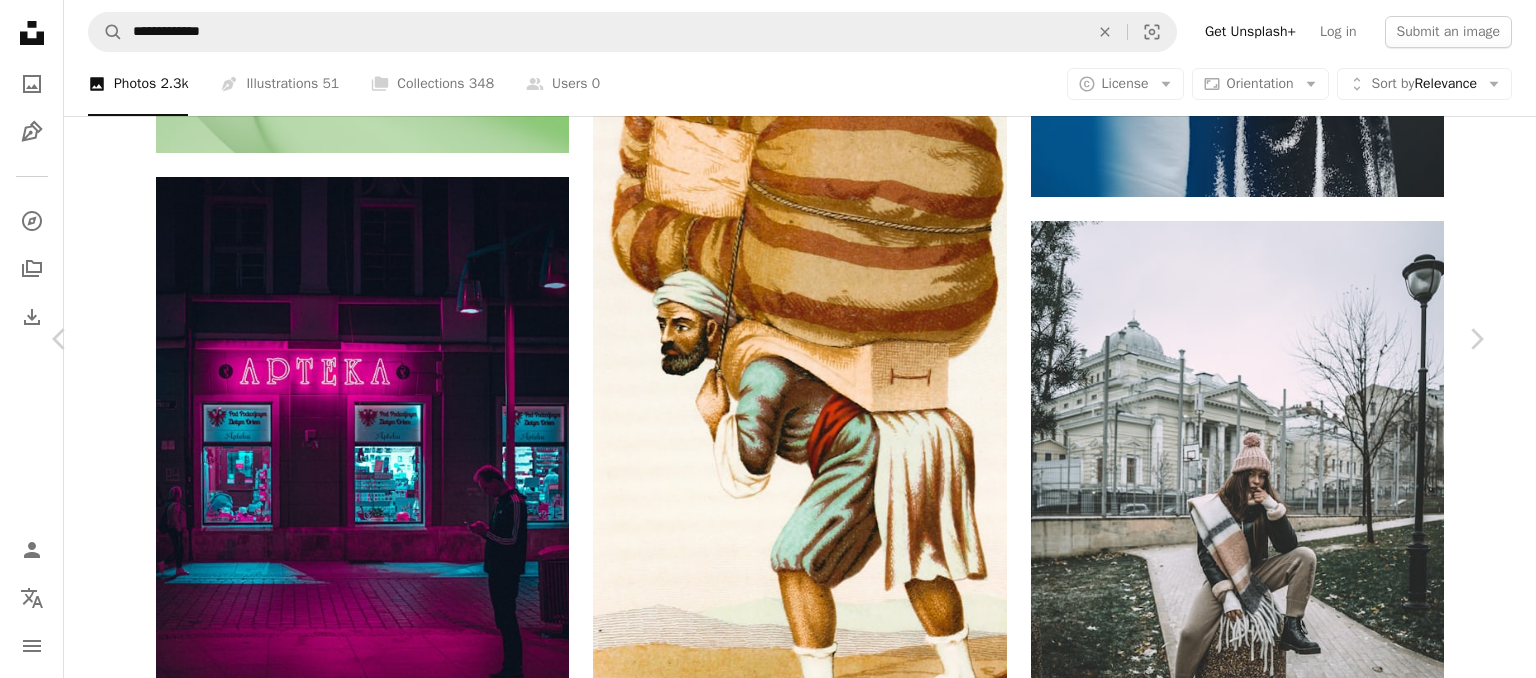 click on "Download free" at bounding box center (1287, 3610) 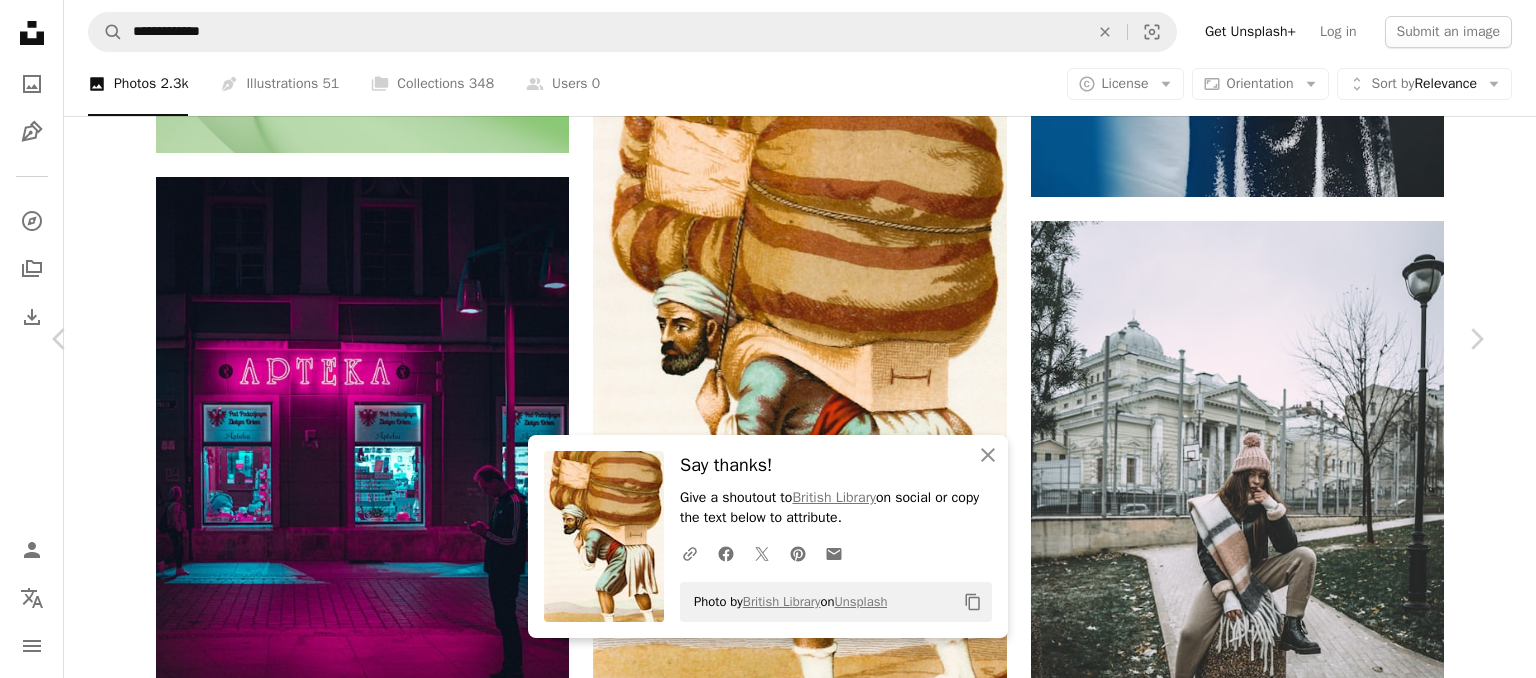 click on "An X shape Chevron left Chevron right An X shape Close Say thanks! Give a shoutout to  [ORGANIZATION]  on social or copy the text below to attribute. A URL sharing icon (chains) Facebook icon X (formerly Twitter) icon Pinterest icon An envelope Photo by  [ORGANIZATION]  on  Unsplash
Copy content [ORGANIZATION] britishlibrary A heart A plus sign Edit image   Plus sign for Unsplash+ Download free Chevron down Zoom in Views 675,968 Downloads 2,438 Featured in Photos A forward-right arrow Share Info icon Info More Actions Image taken from page 87 of 'Oriental and Sacred Scences, from notes of travel in Greece, Turkey and Palestine' Calendar outlined Published on  January 27, 2020 Safety Free to use under the  Unsplash License painting illustration Historical Photos & Images art human hand brown figurine Free stock photos Browse premium related images on iStock  |  Save 20% with code UNSPLASH20 Related images A heart A plus sign [ORGANIZATION] Arrow pointing down A heart For" at bounding box center [768, 3902] 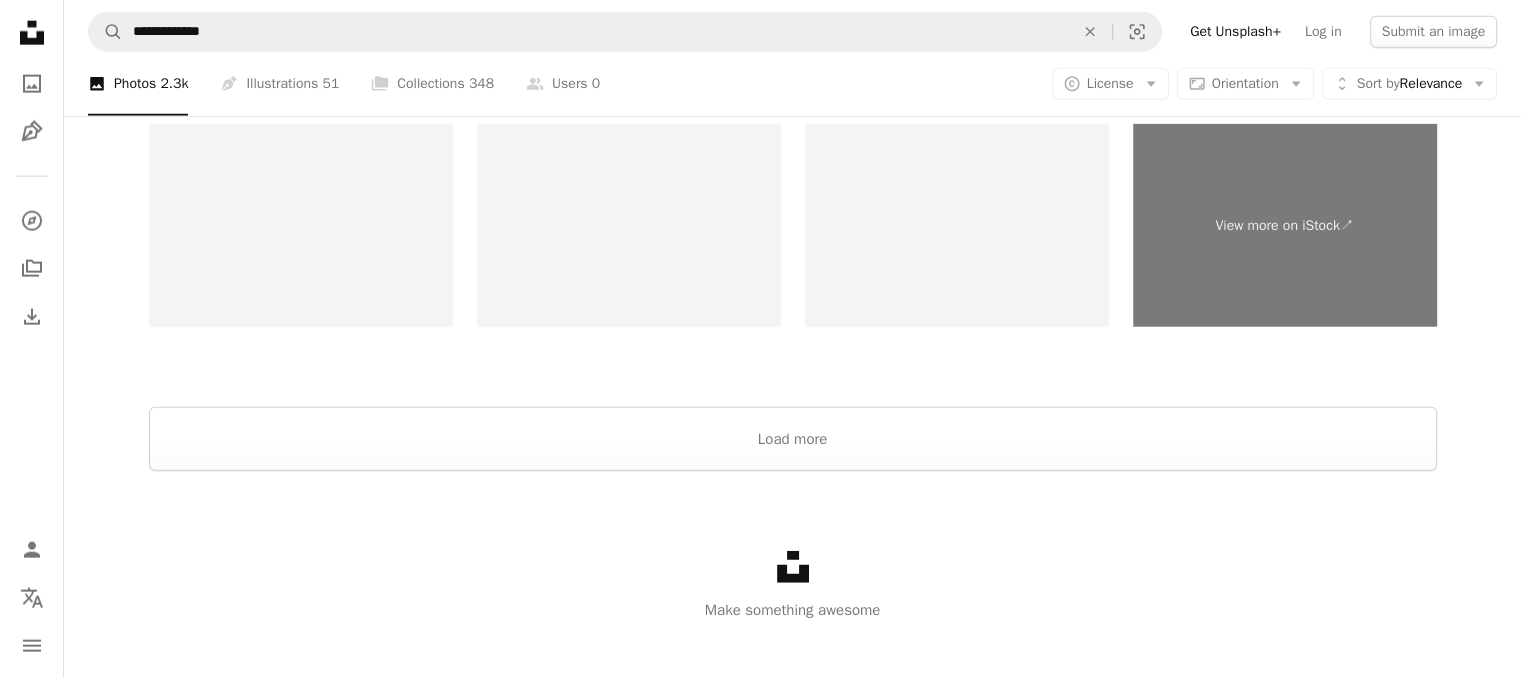 scroll, scrollTop: 4945, scrollLeft: 0, axis: vertical 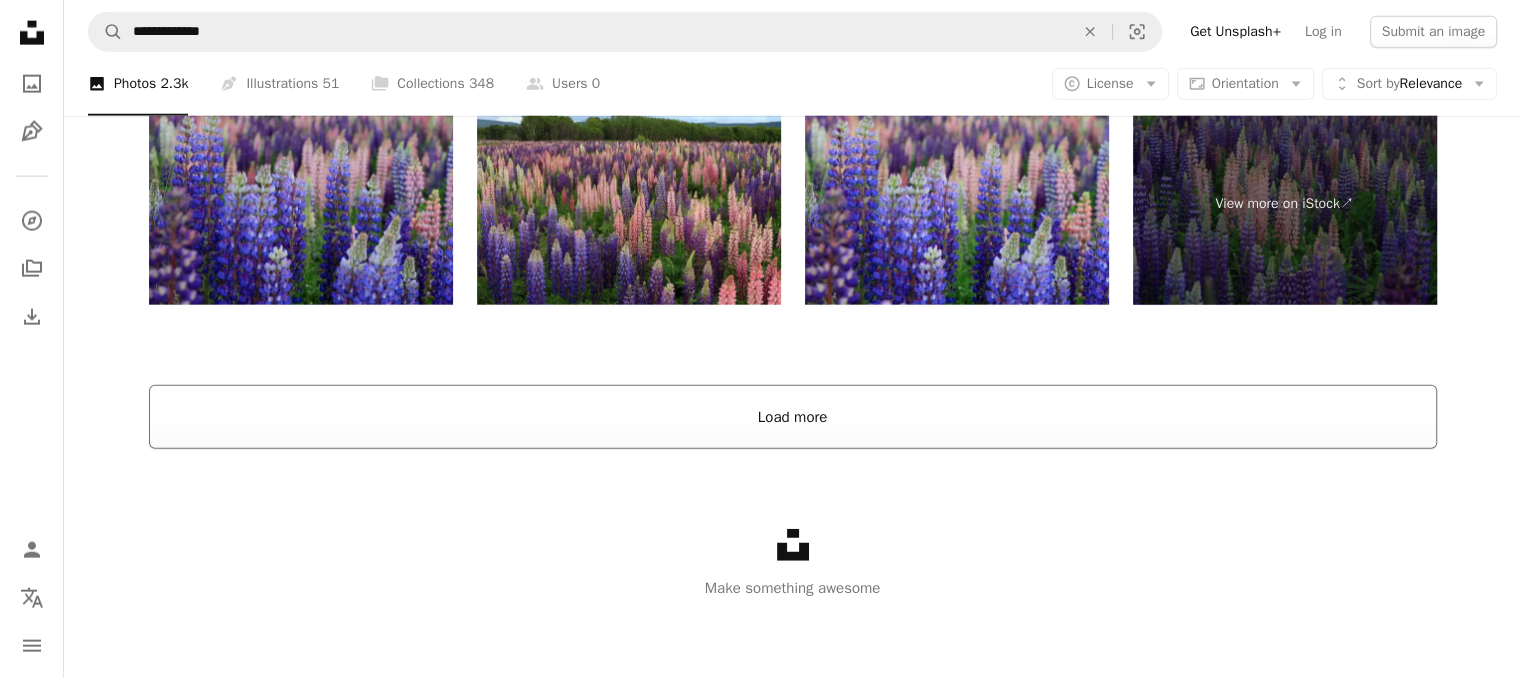click on "Load more" at bounding box center [793, 417] 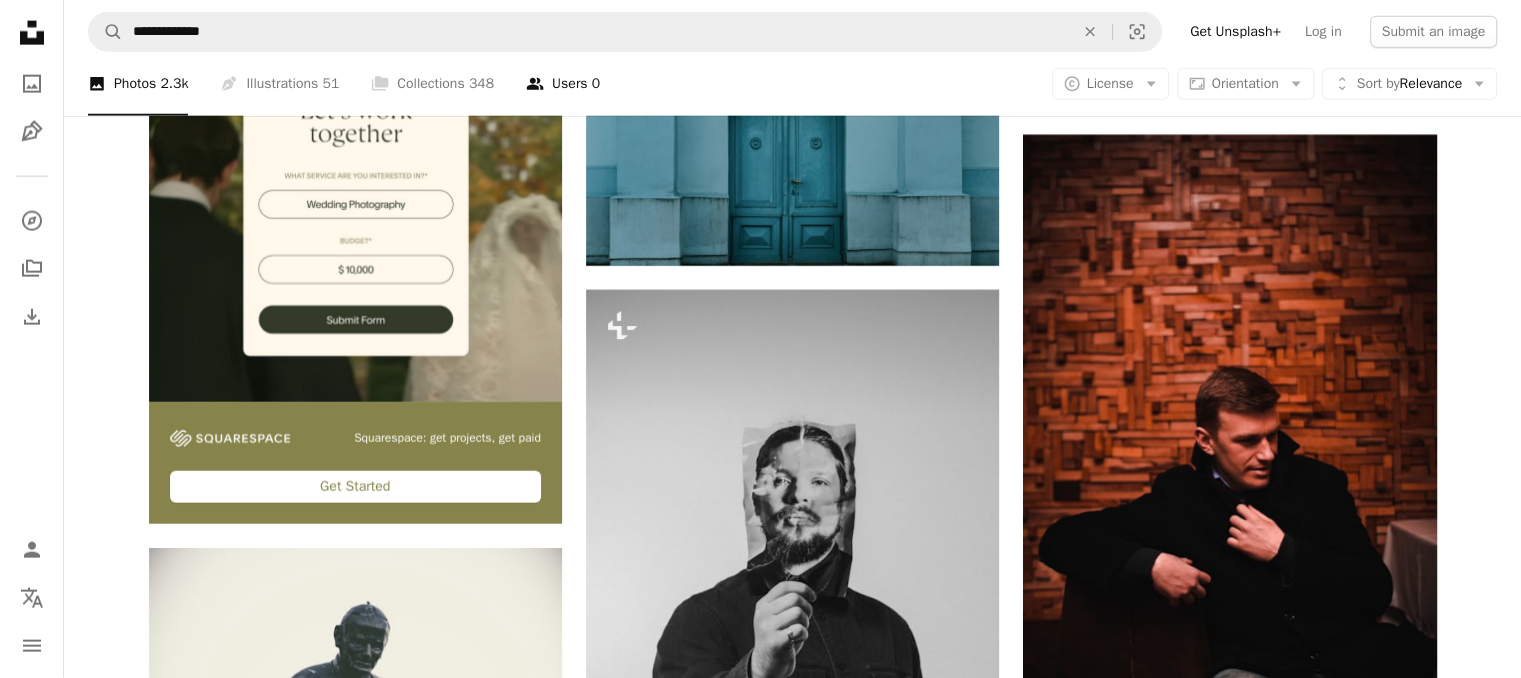 scroll, scrollTop: 4945, scrollLeft: 0, axis: vertical 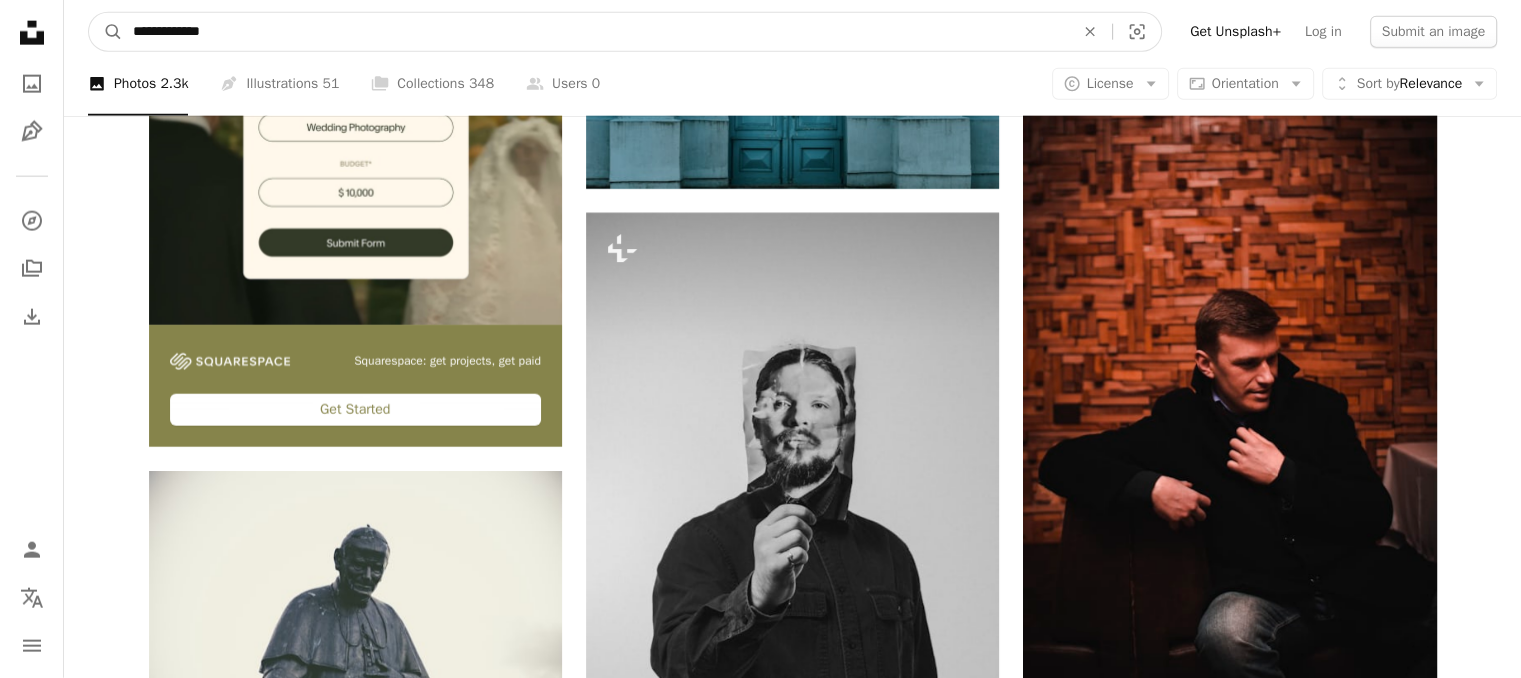 click on "**********" at bounding box center (595, 32) 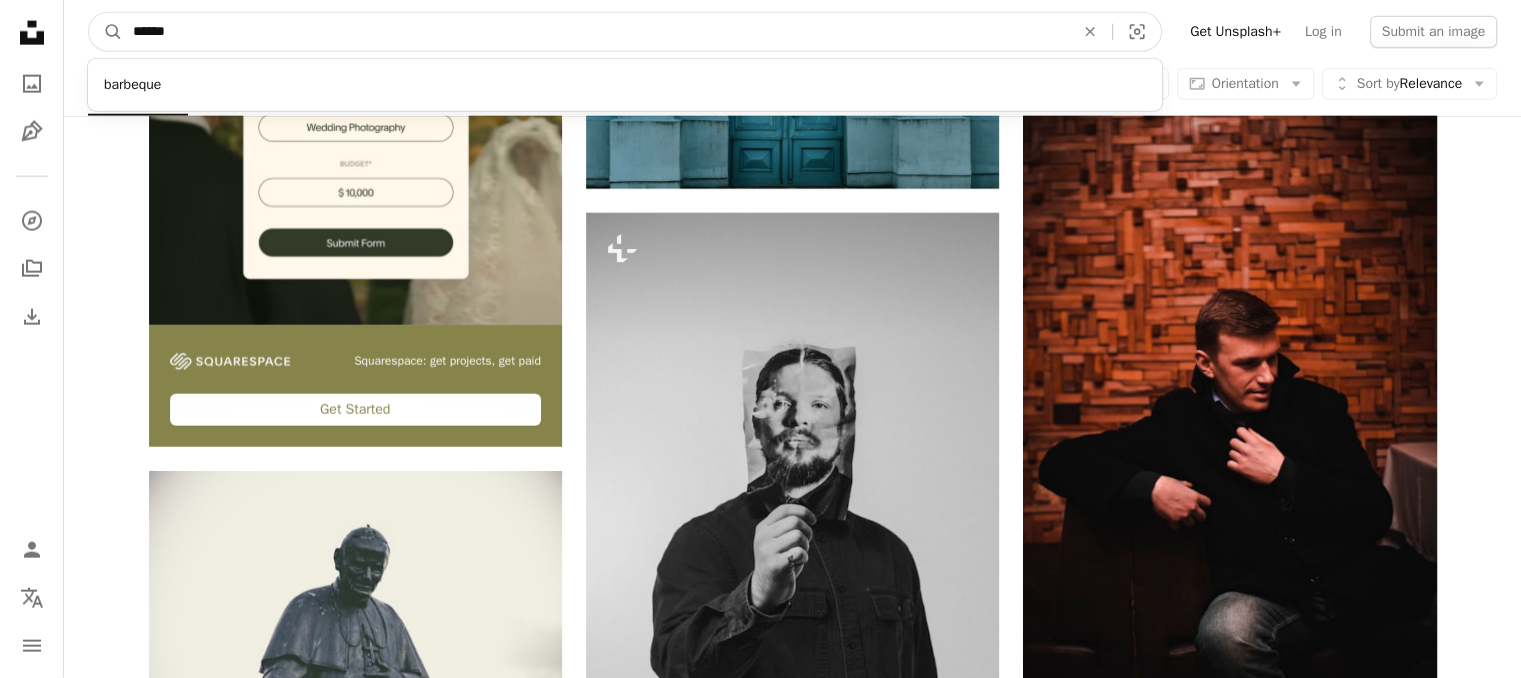 type on "******" 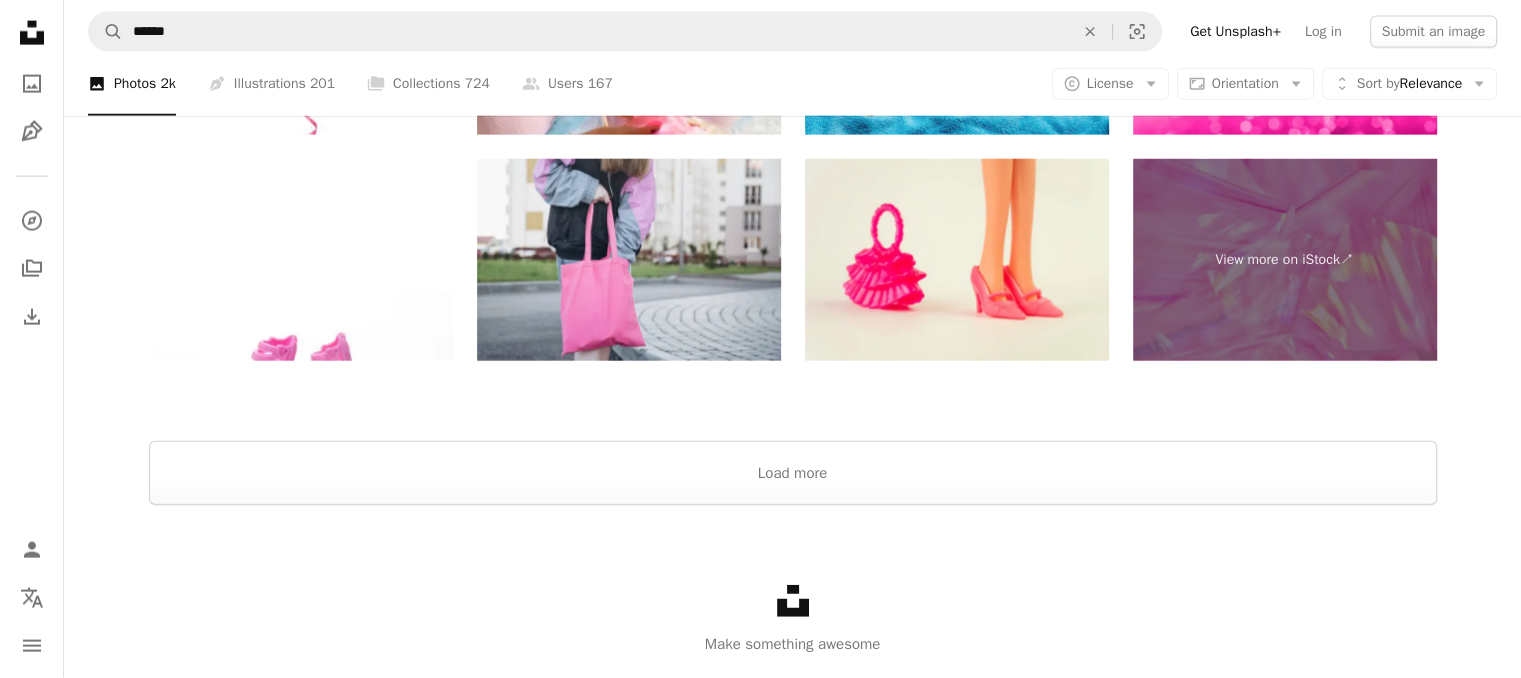 scroll, scrollTop: 4745, scrollLeft: 0, axis: vertical 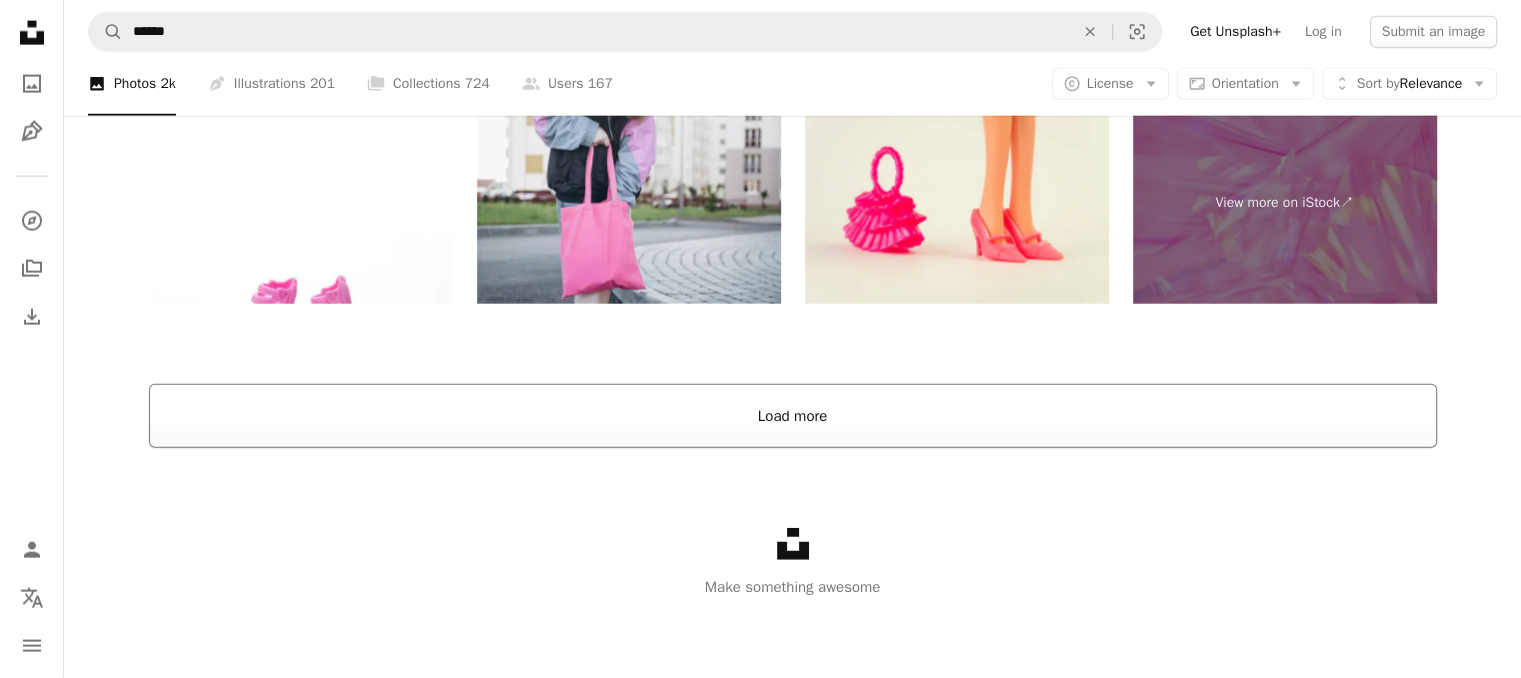 click on "Load more" at bounding box center [793, 416] 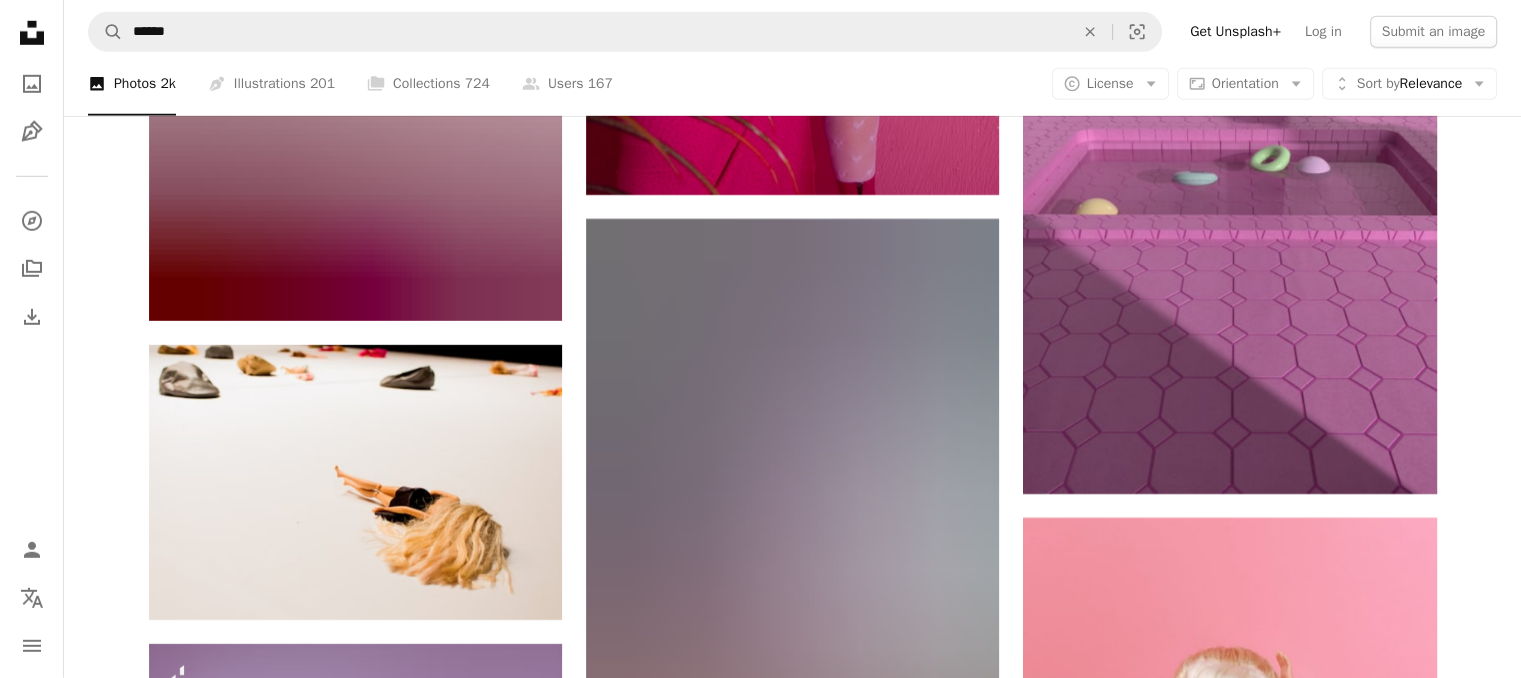 scroll, scrollTop: 6357, scrollLeft: 0, axis: vertical 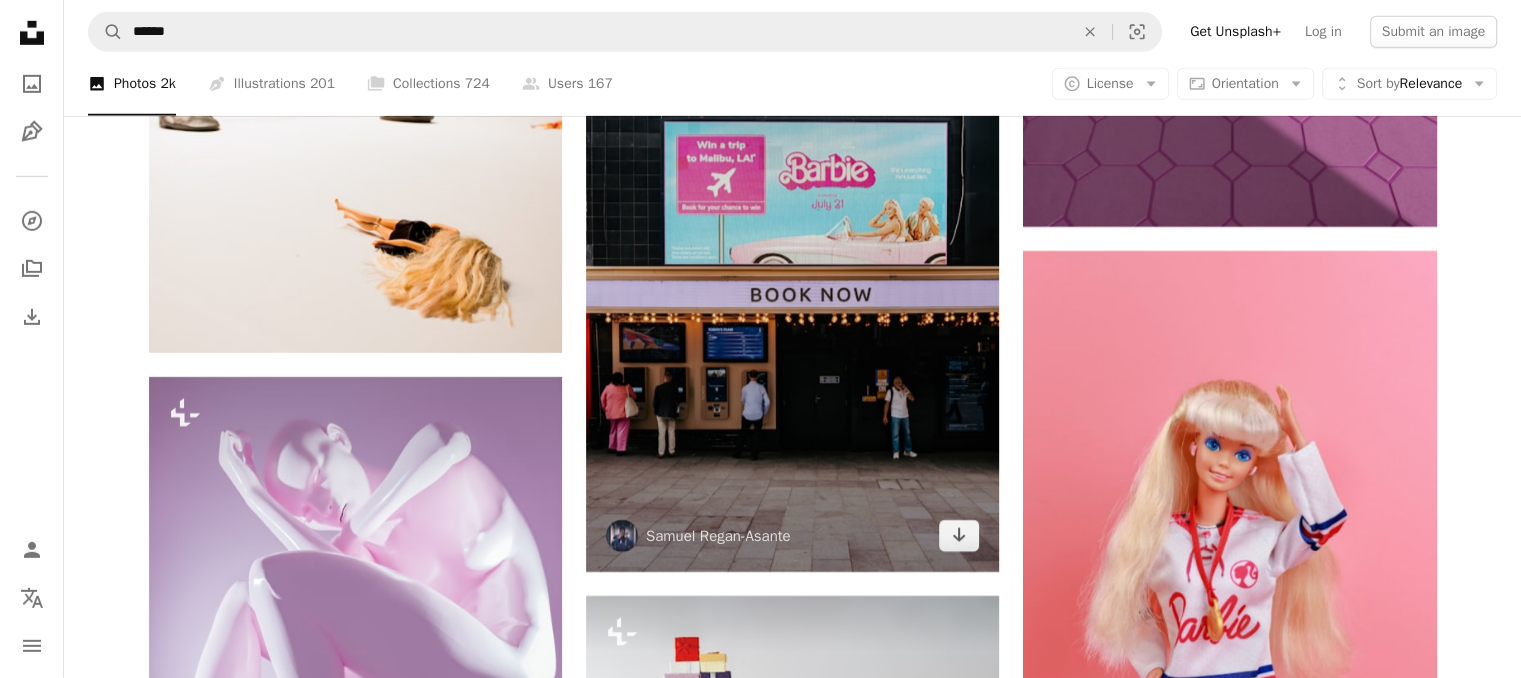 click at bounding box center [792, 262] 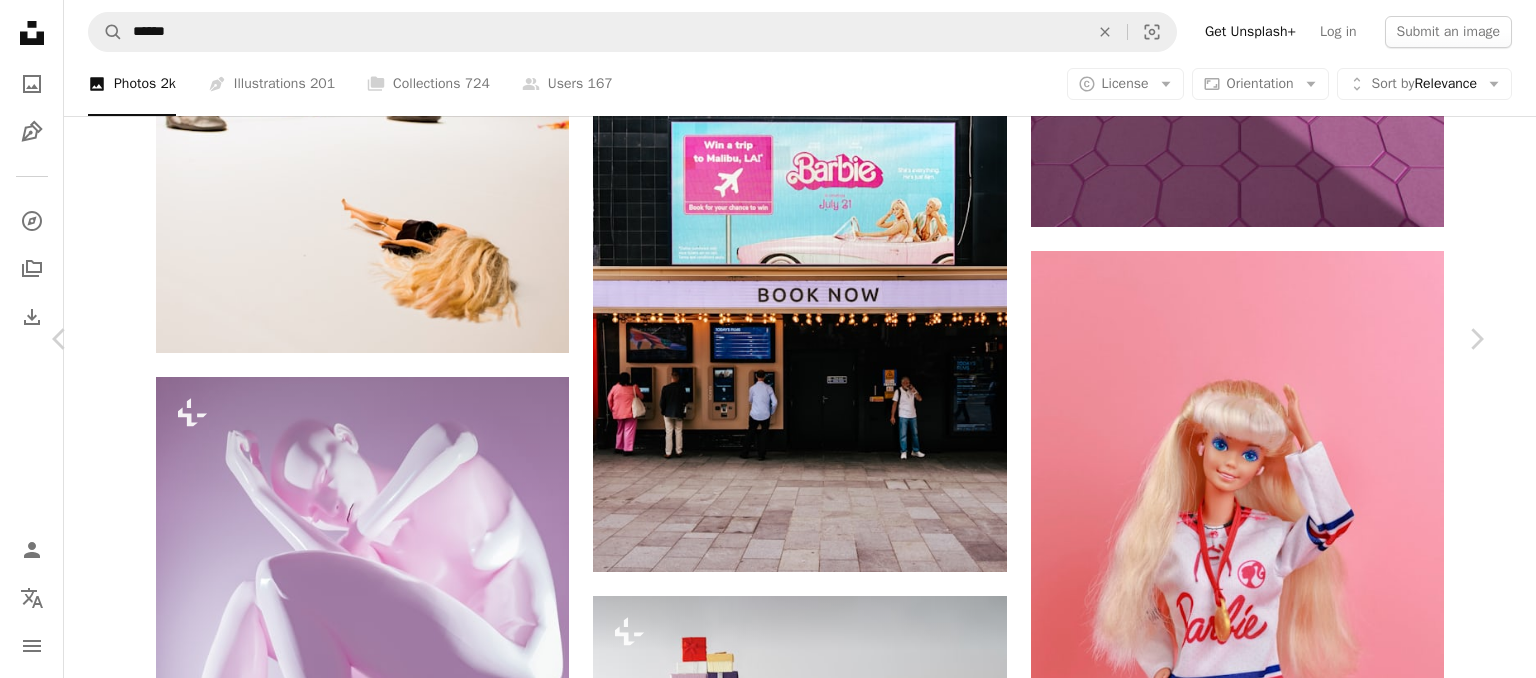 click on "Download free" at bounding box center (1287, 5442) 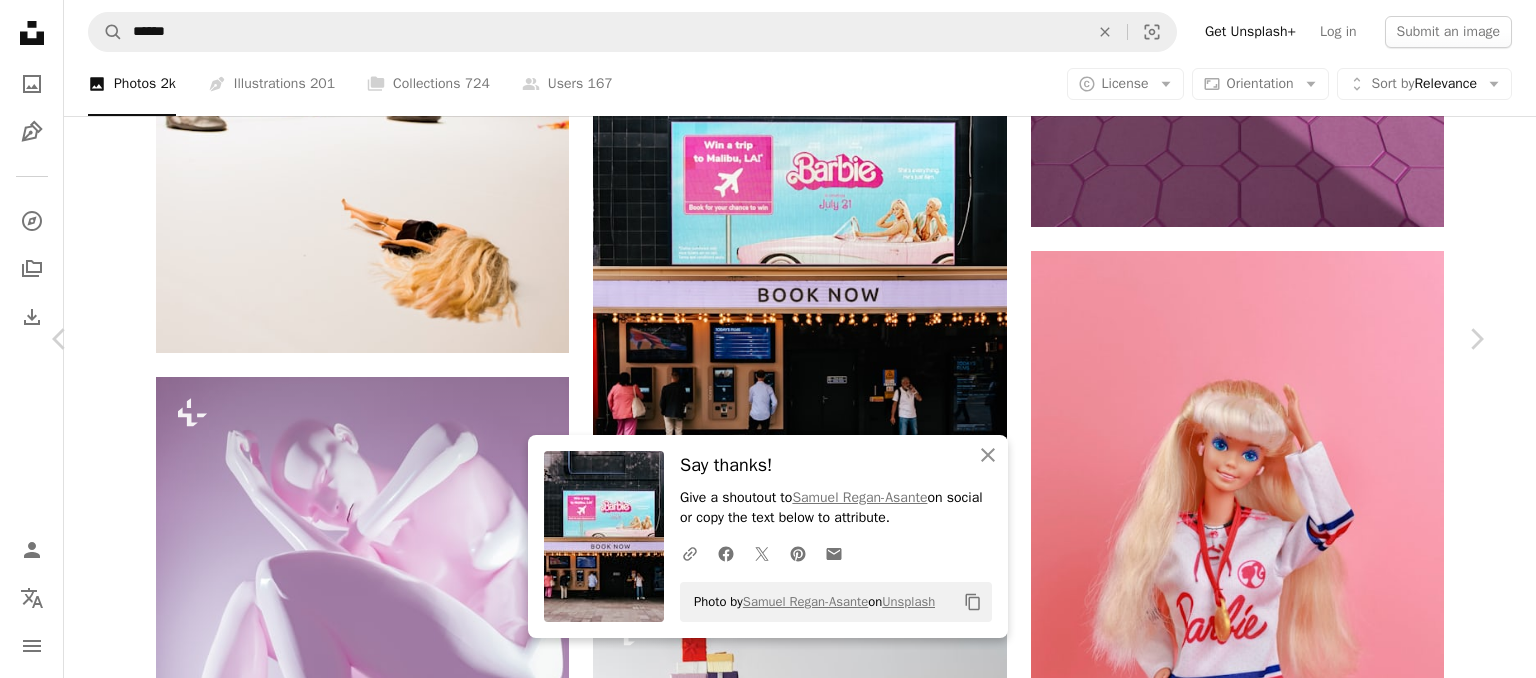 click on "An X shape Chevron left Chevron right [FIRST] [LAST] Available for hire A checkmark inside of a circle A heart A plus sign Edit image   Plus sign for Unsplash+ Download free Chevron down Zoom in Views 143,289 Downloads 761 Featured in Photos ,  Film A forward-right arrow Share Info icon Info More Actions Calendar outlined Published  2 weeks ago Camera SONY, ILCE-1 Safety Free to use under the  Unsplash License film photography film photo analogue photography analog photography shot on film analogue photo analog photo car construction airplane vehicle automobile aircraft electrical device Backgrounds Browse premium related images on iStock  |  Save 20% with code UNSPLASH20 Related images A heart A plus sign [FIRST] [LAST] Available for hire A checkmark inside of a circle Arrow pointing down A heart A plus sign [FIRST] [LAST] Available for hire A checkmark inside of a circle Arrow pointing down A heart A plus sign [FIRST] [LAST] Available for hire A checkmark inside of a circle Arrow pointing down A heart" at bounding box center (768, 5734) 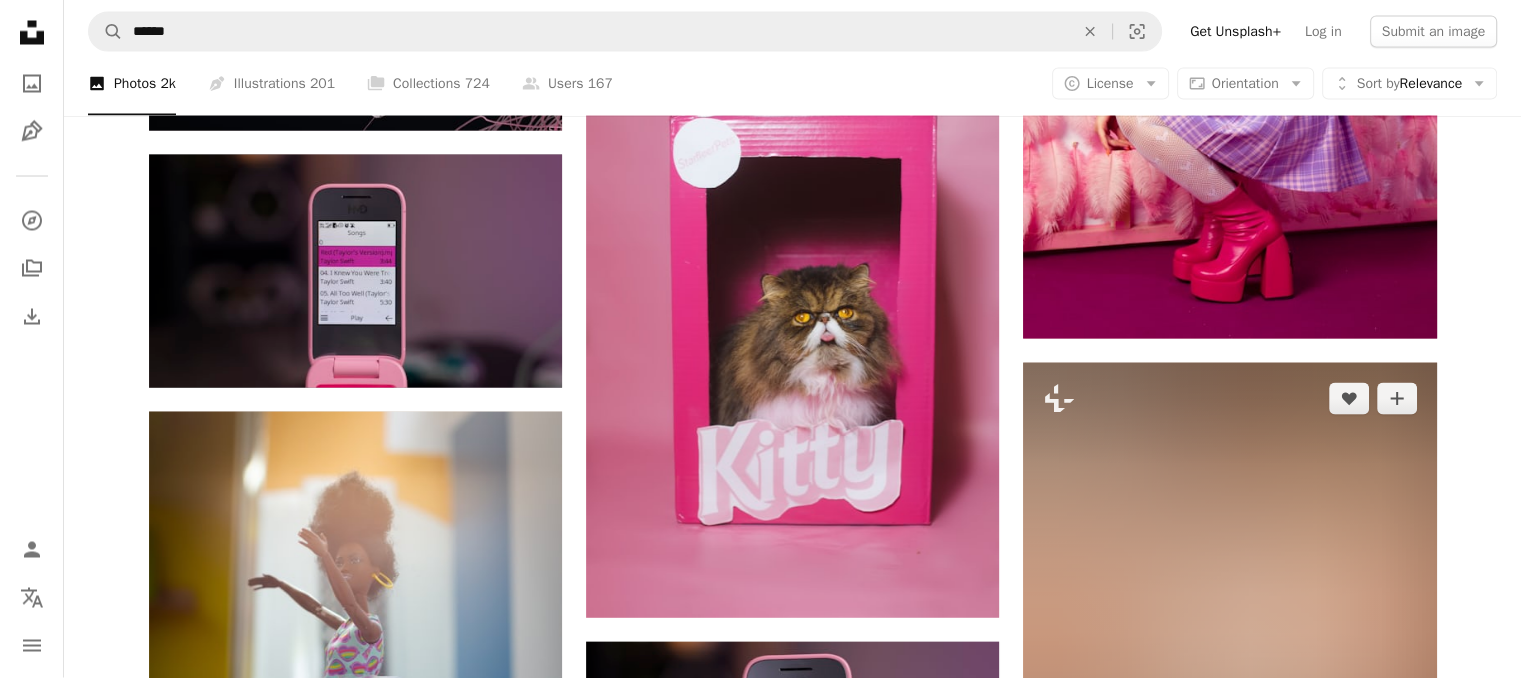 scroll, scrollTop: 11412, scrollLeft: 0, axis: vertical 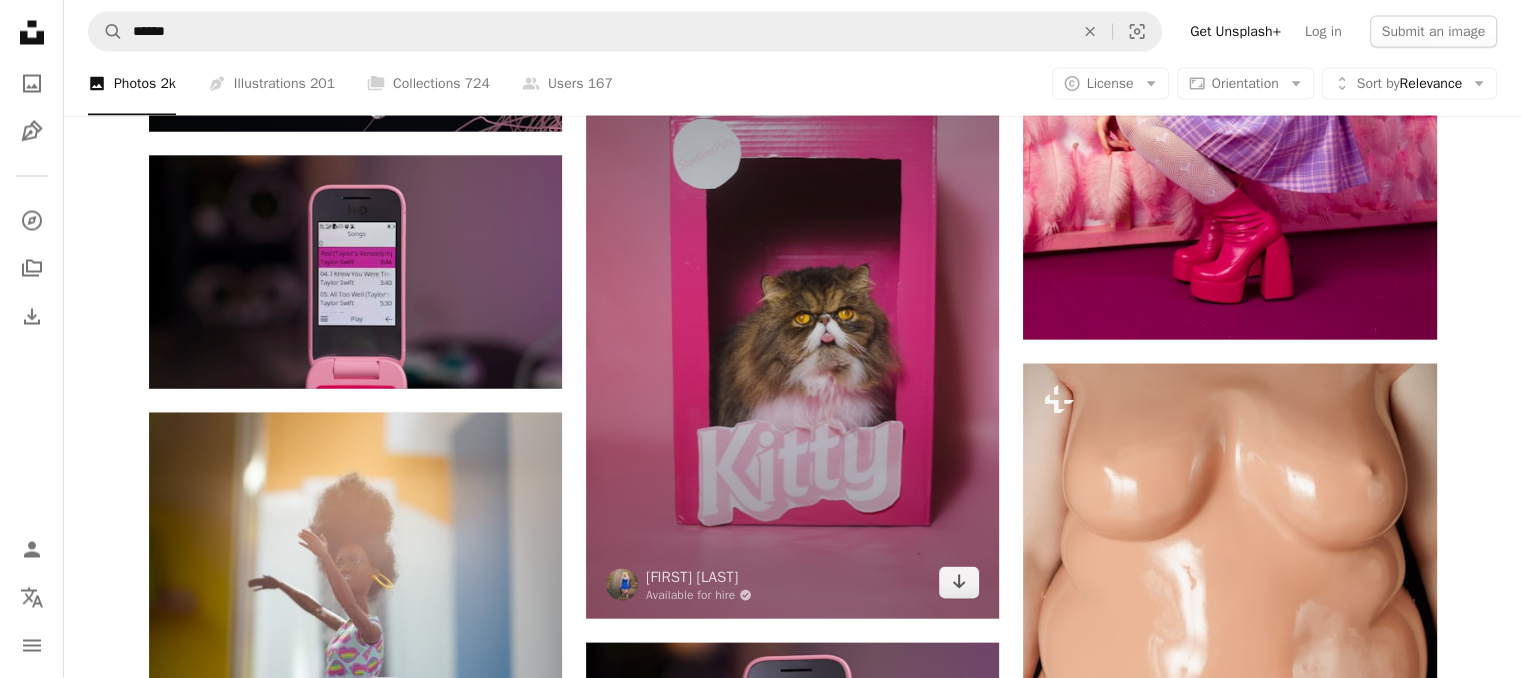 click at bounding box center [792, 336] 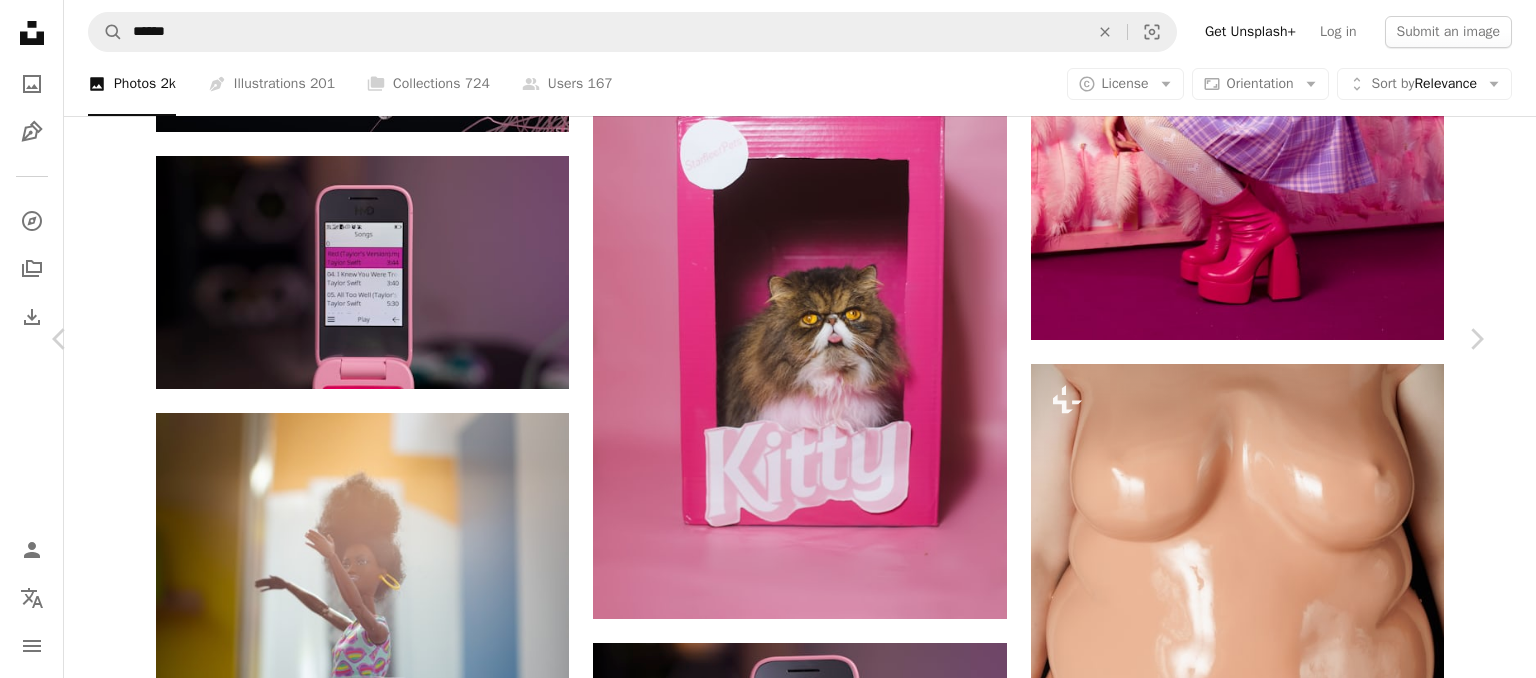 click on "Download free" at bounding box center [1287, 5963] 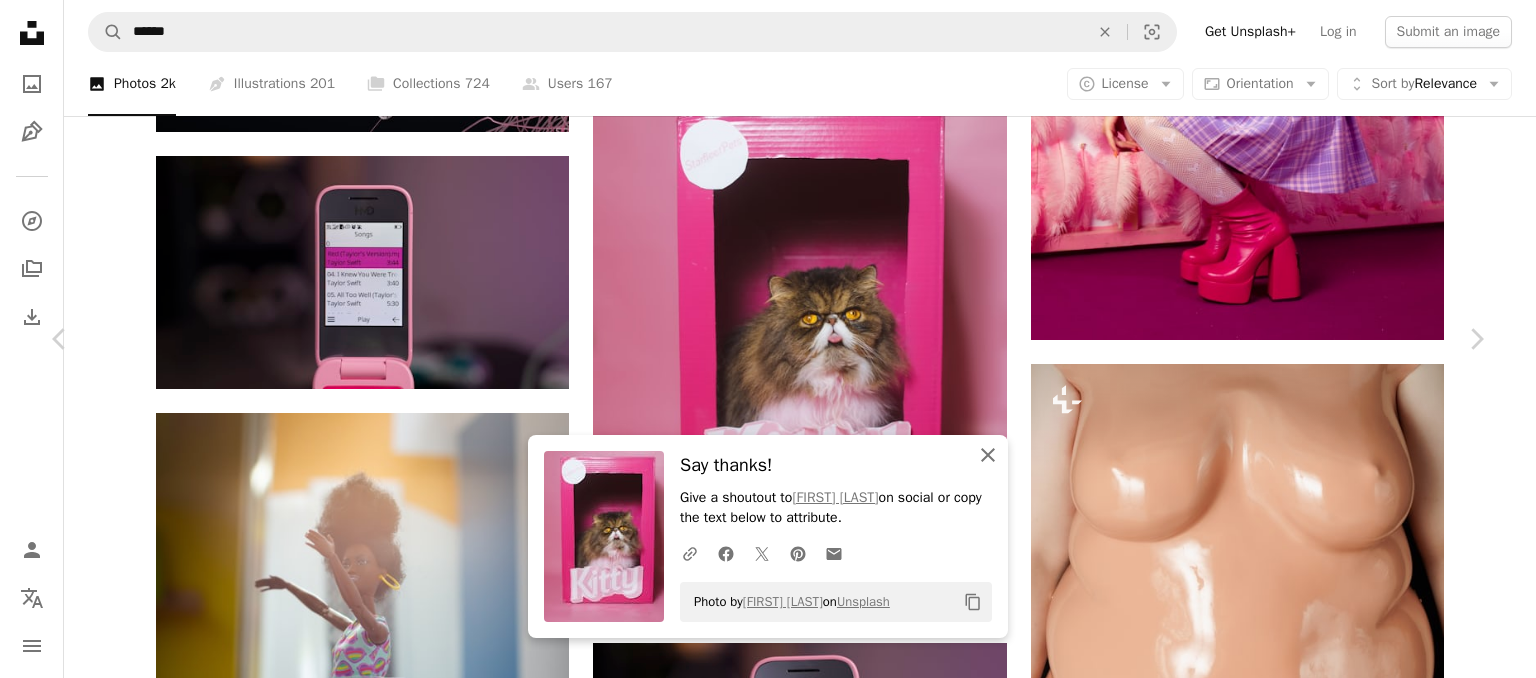 click on "An X shape" 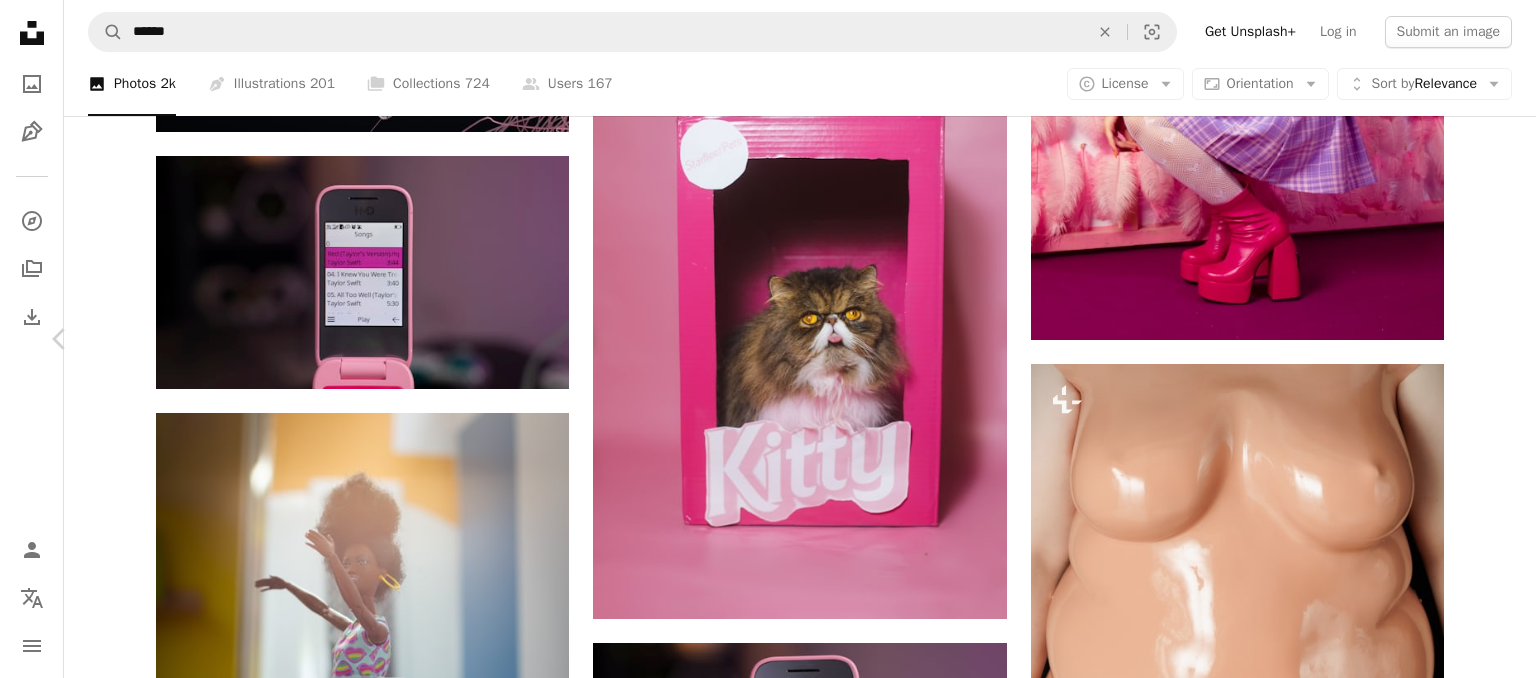 click on "Chevron right" at bounding box center (1476, 339) 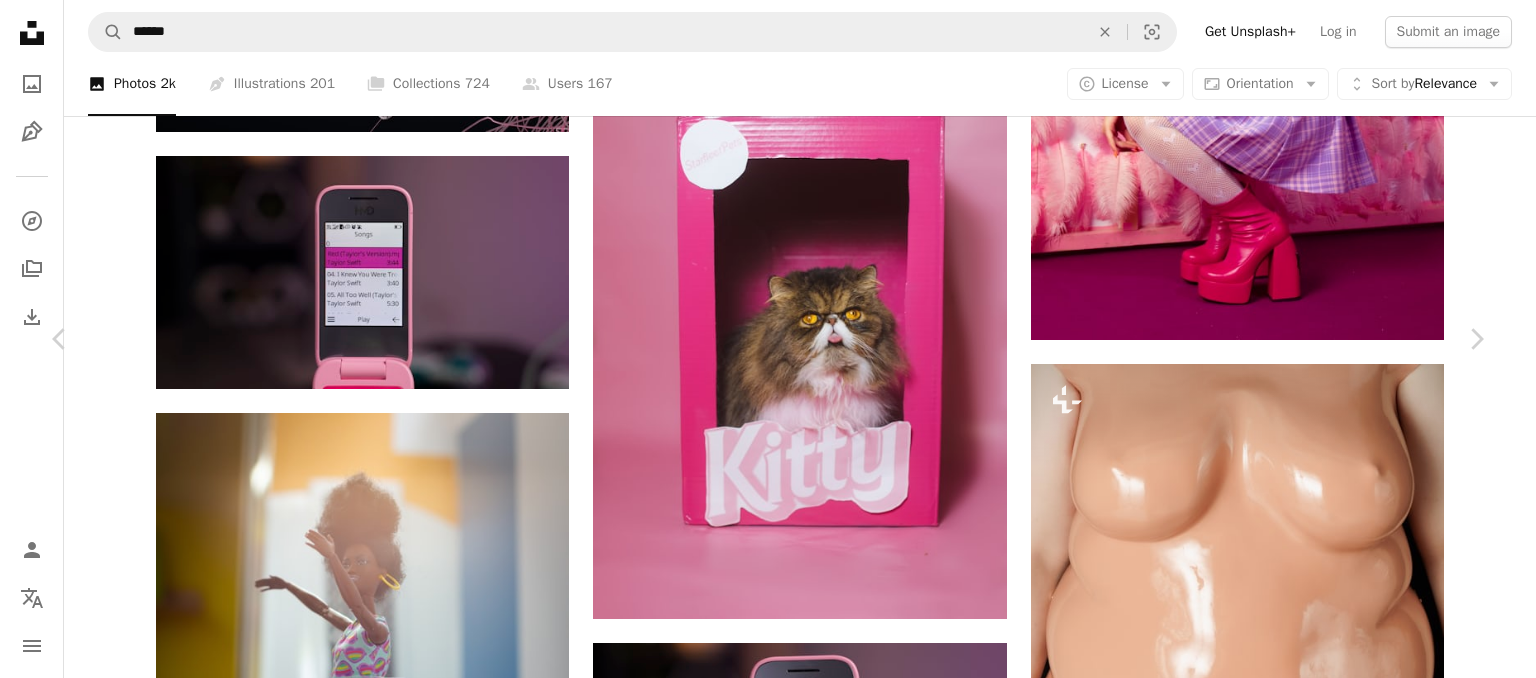 click on "An X shape Chevron left Chevron right [FIRST] [LAST]  Unsplash+ A heart A plus sign Edit image   Plus sign for Unsplash+ Download free Chevron down Zoom in Views 9,952 Downloads 27 A forward-right arrow Share Info icon Info More Actions HMD Barbie Phone Calendar outlined Published on  [DATE] Camera SONY, ILCE-7SM3 Safety Free to use under the  Unsplash License barbie pink phone phone iphone mobile phone electronics cell phone HD Wallpapers Browse premium related images on iStock  |  Save 20% with code UNSPLASH20 Related images" at bounding box center [768, 6255] 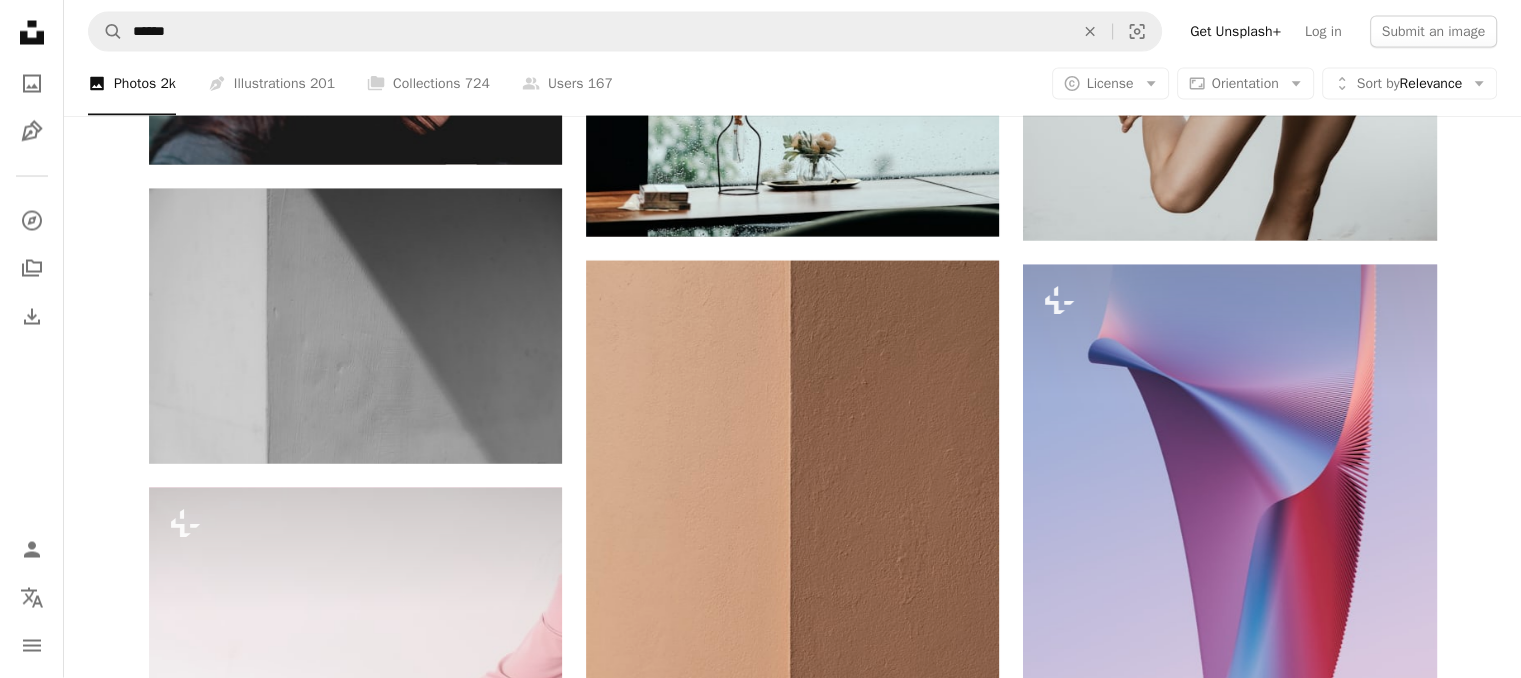 scroll, scrollTop: 41956, scrollLeft: 0, axis: vertical 